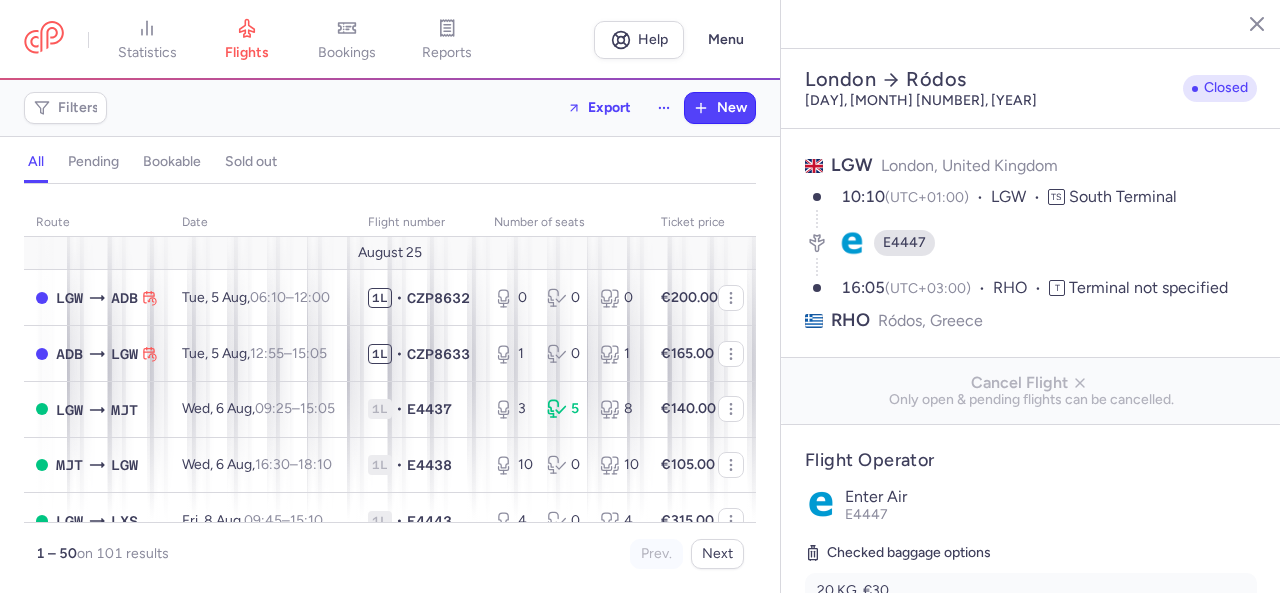 select on "days" 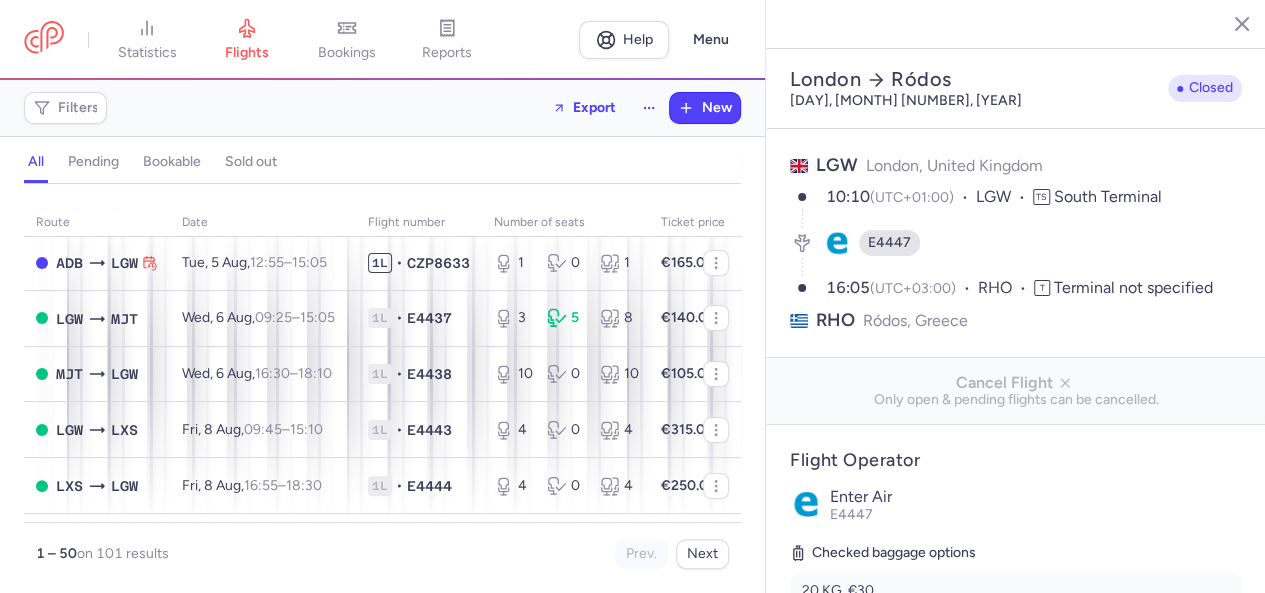 scroll, scrollTop: 0, scrollLeft: 0, axis: both 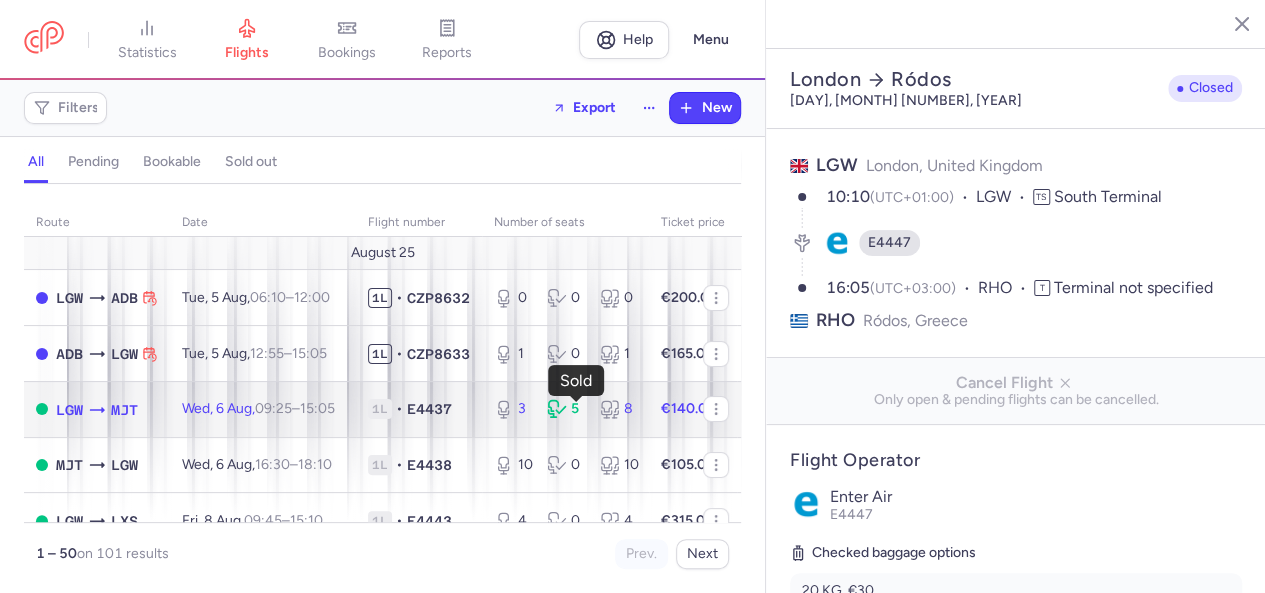 click 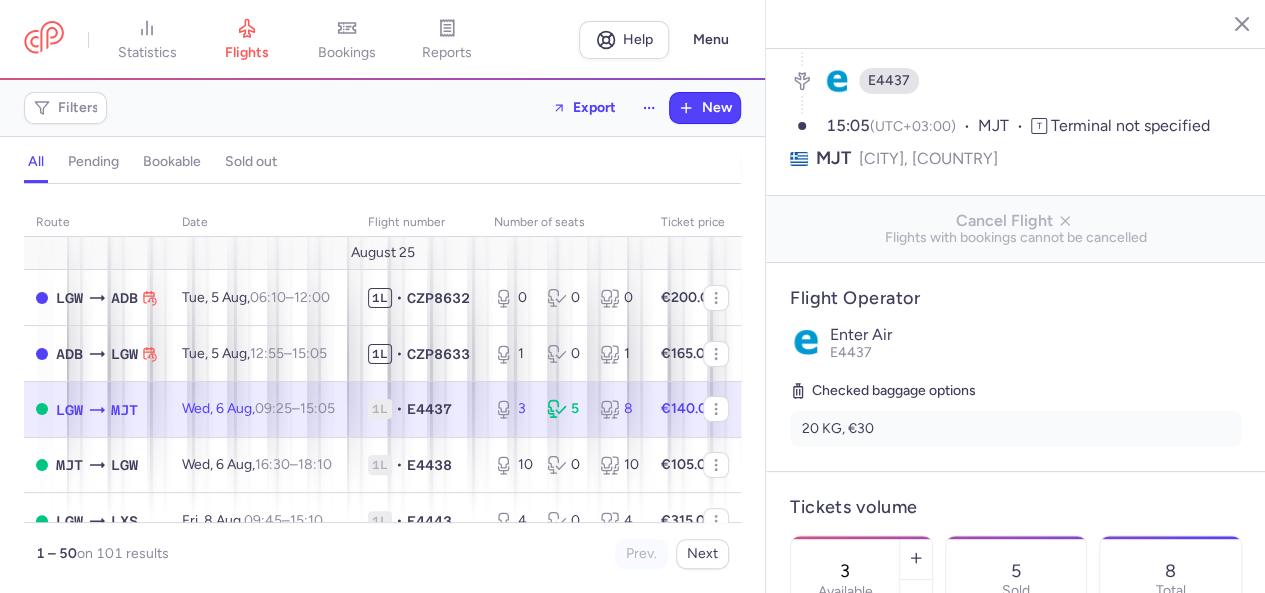 scroll, scrollTop: 400, scrollLeft: 0, axis: vertical 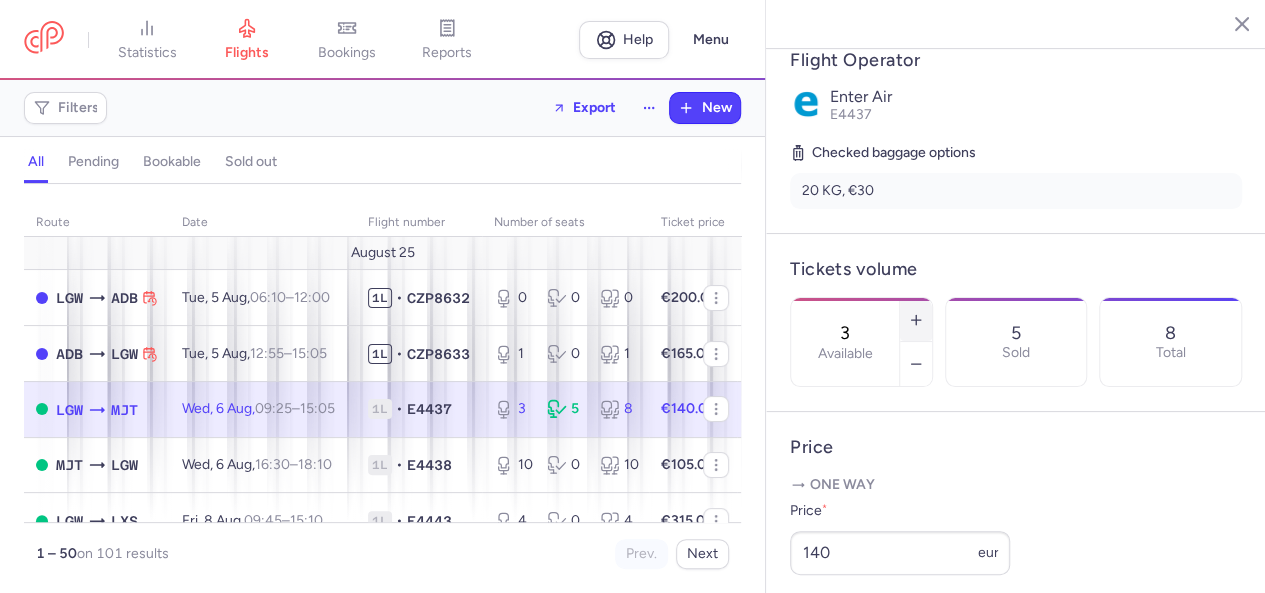 click 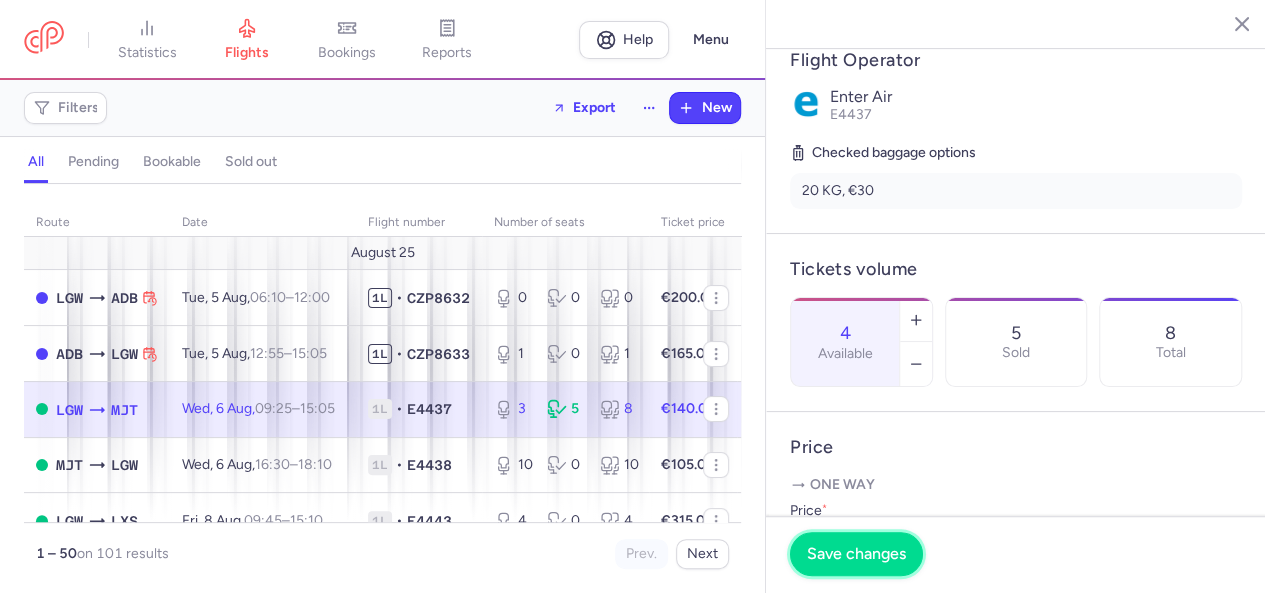 click on "Save changes" at bounding box center [856, 554] 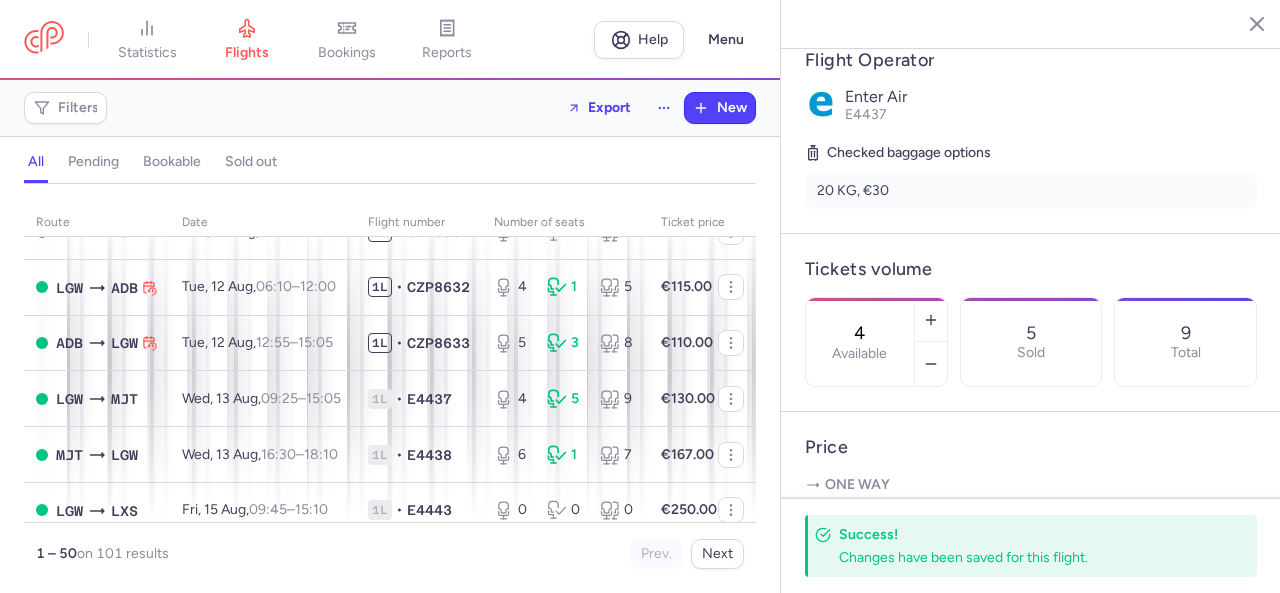 scroll, scrollTop: 600, scrollLeft: 0, axis: vertical 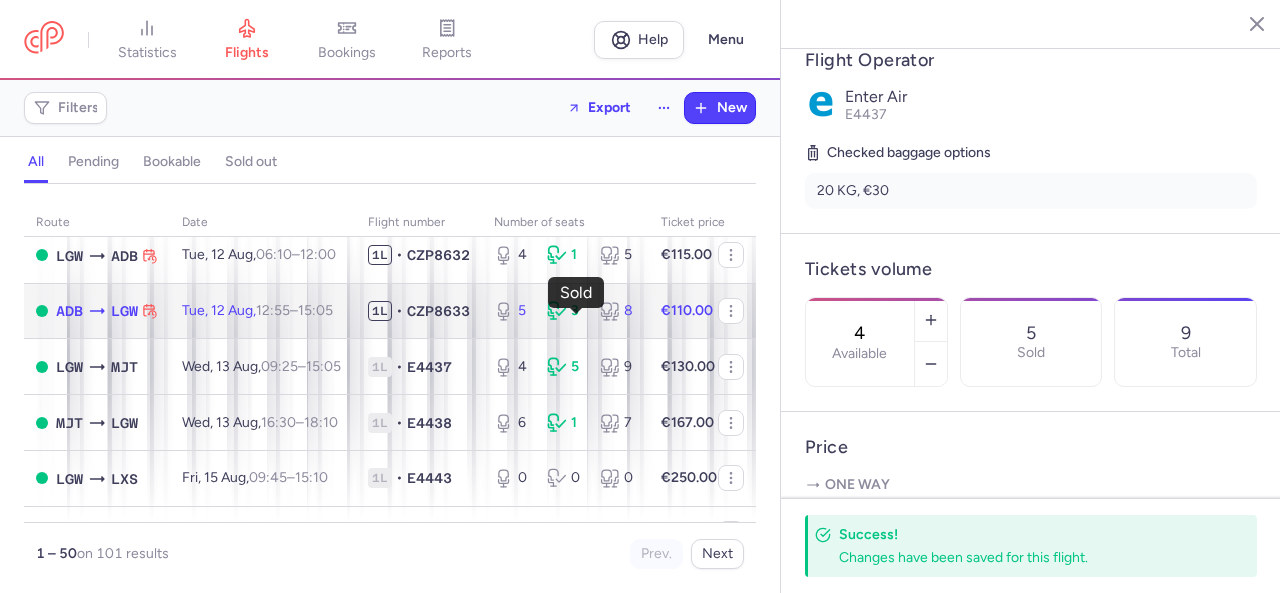 click 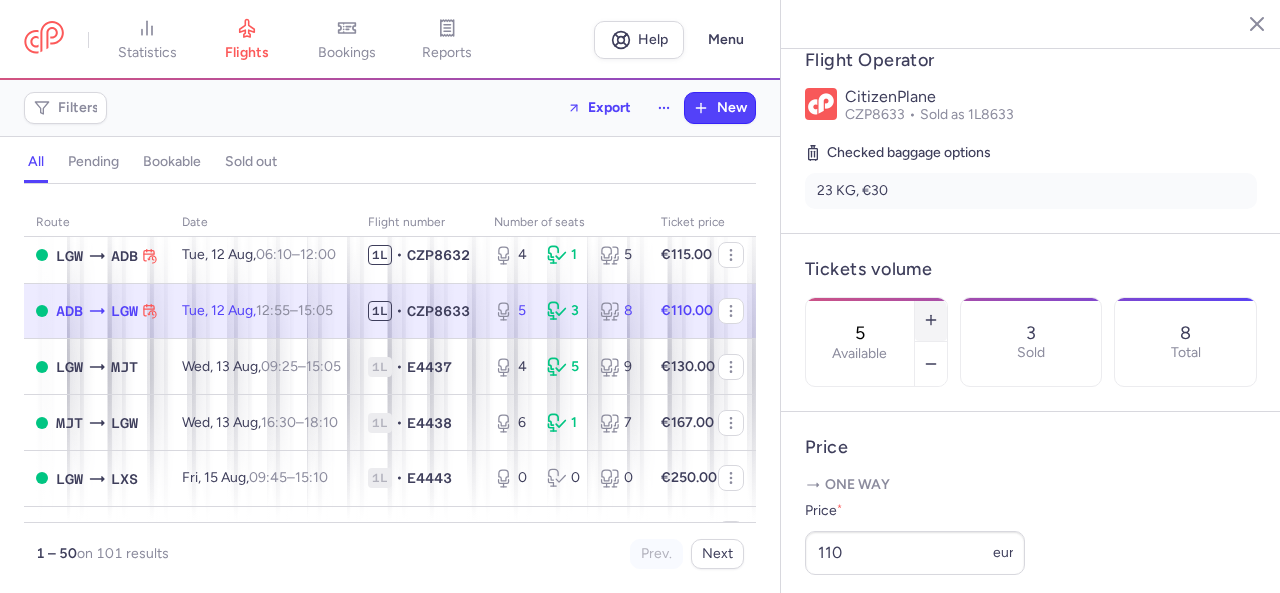 click 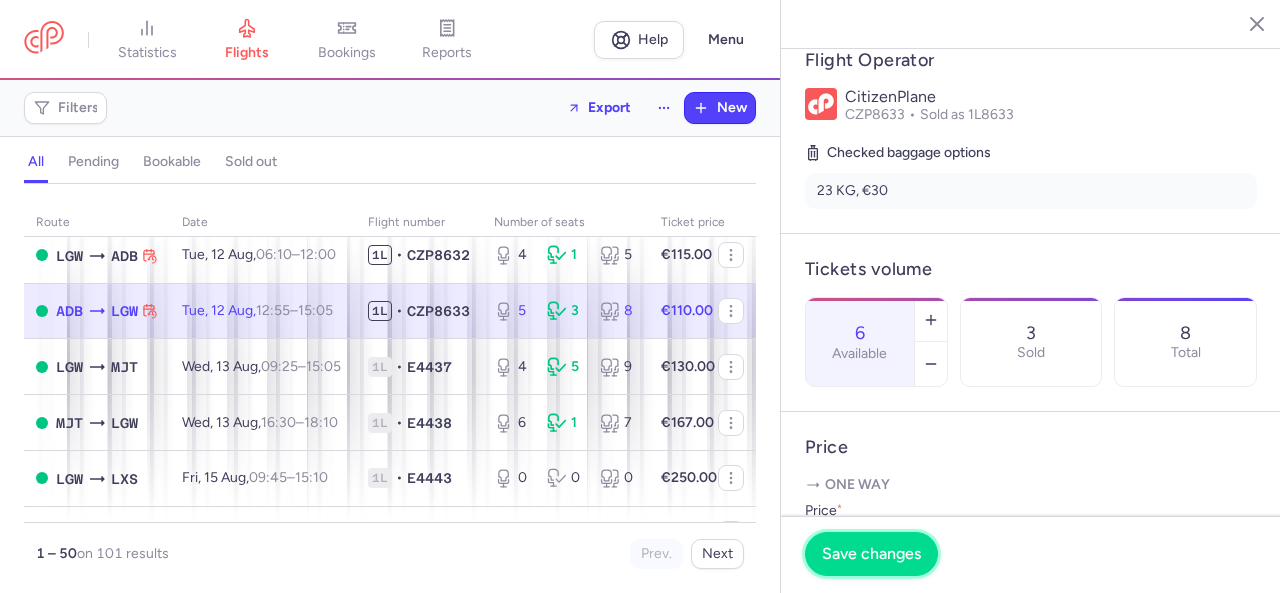 drag, startPoint x: 880, startPoint y: 557, endPoint x: 863, endPoint y: 546, distance: 20.248457 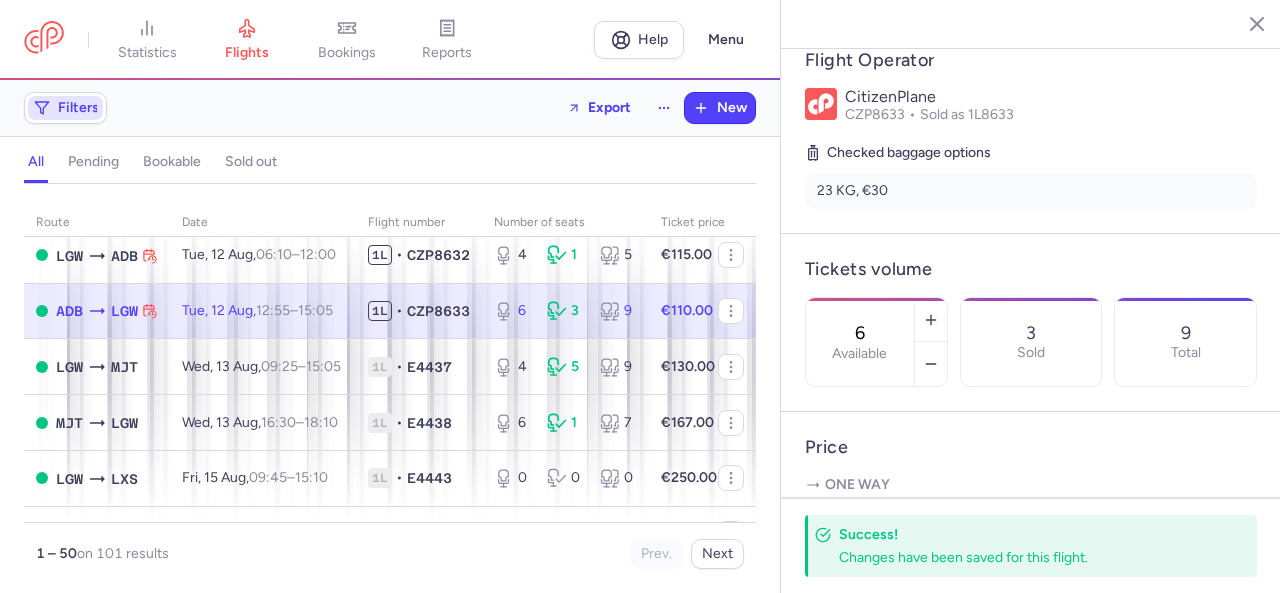 click on "Filters" at bounding box center (78, 108) 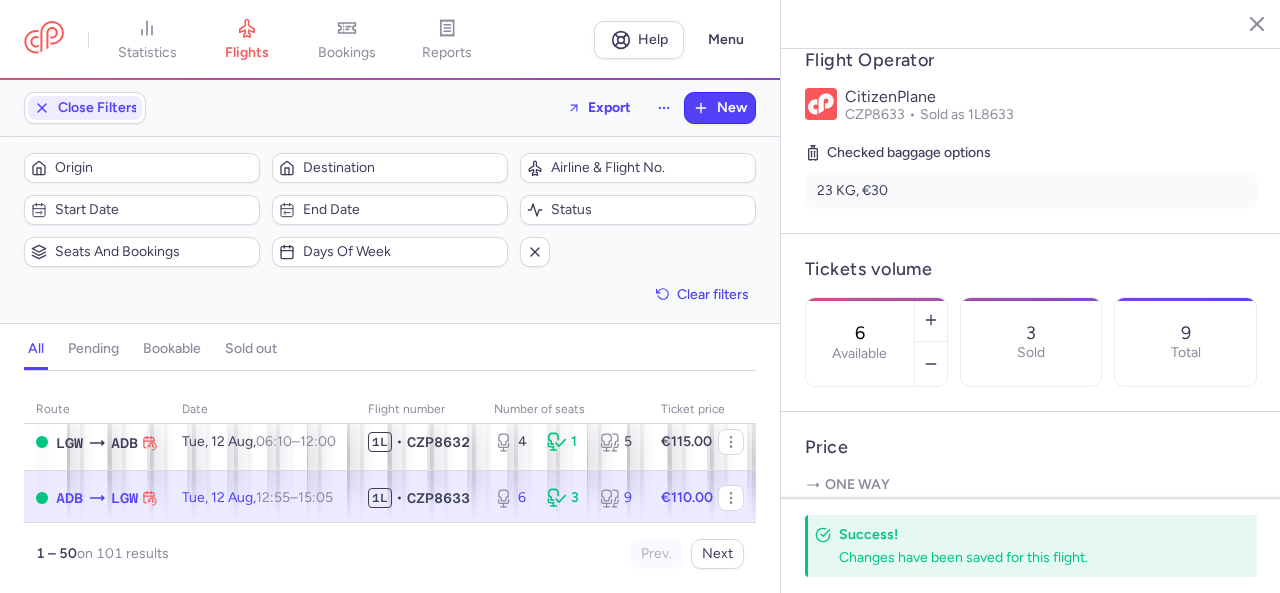 scroll, scrollTop: 0, scrollLeft: 0, axis: both 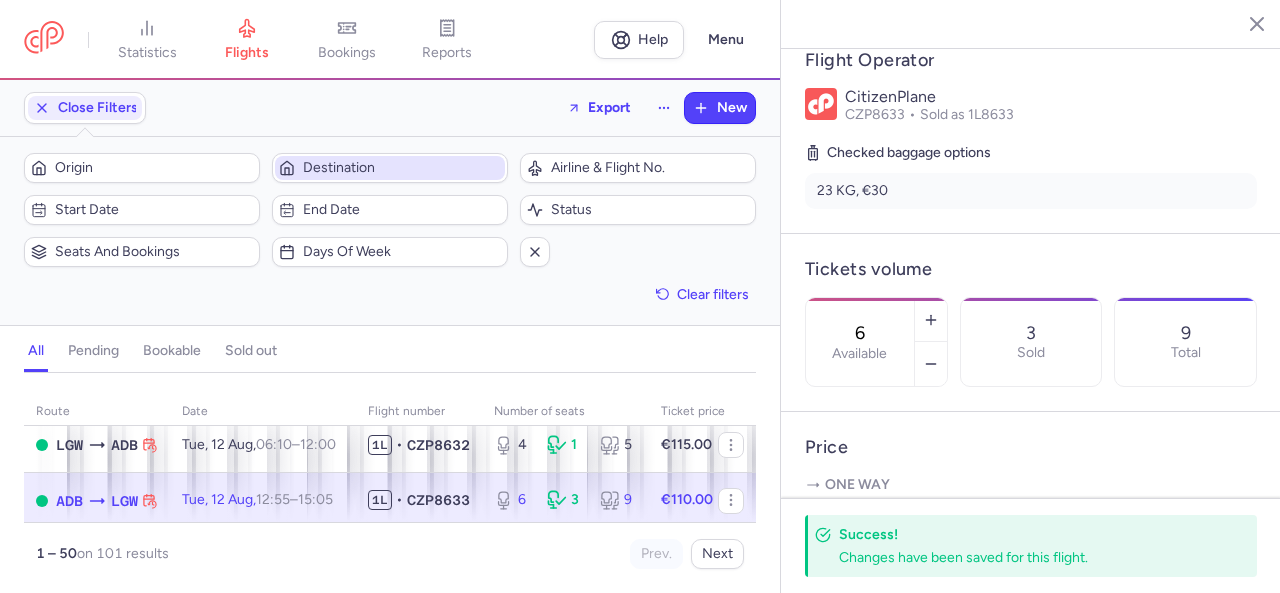 click on "Destination" at bounding box center (402, 168) 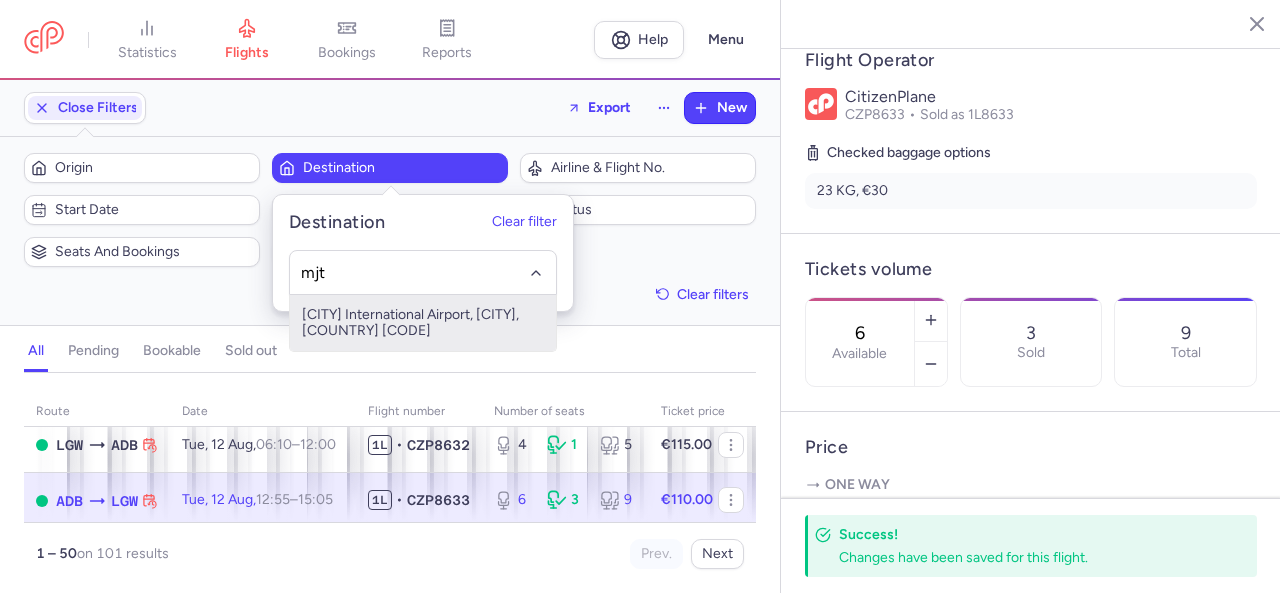 click on "[CITY] International Airport, [CITY], [COUNTRY] [CODE]" at bounding box center (423, 323) 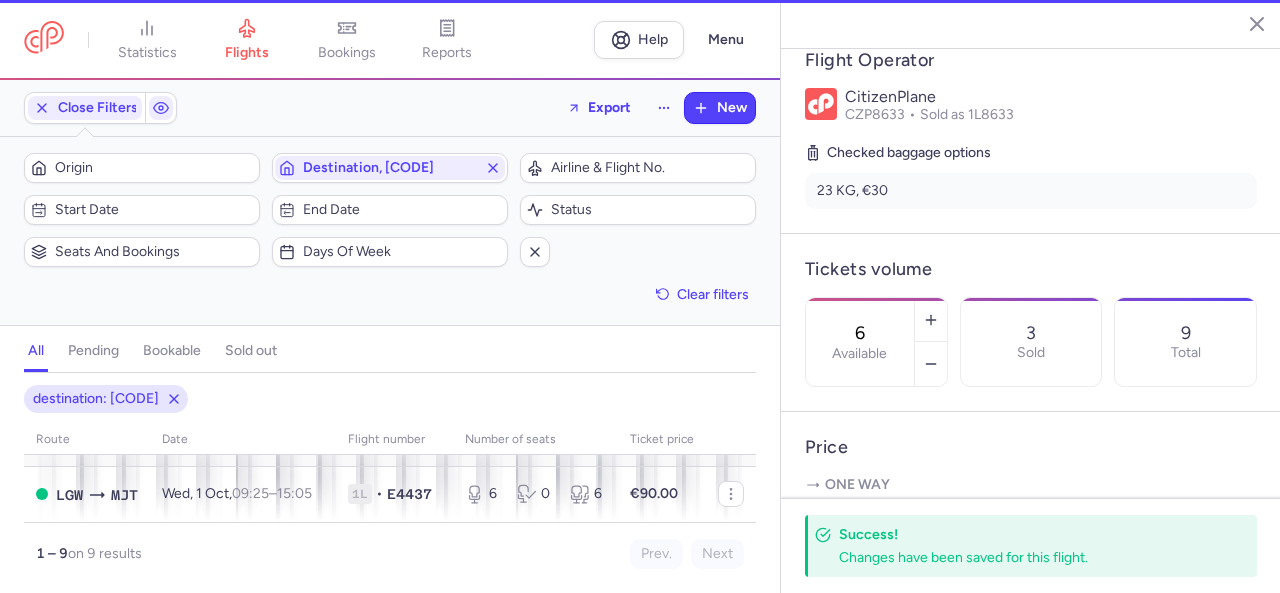 scroll, scrollTop: 552, scrollLeft: 0, axis: vertical 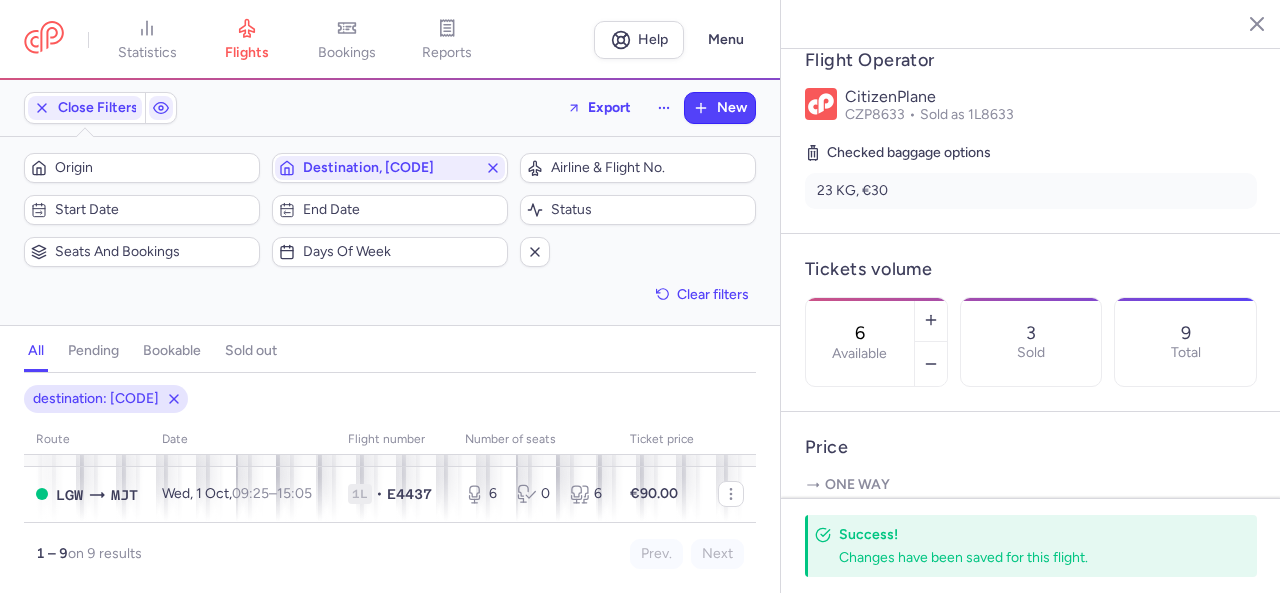 click 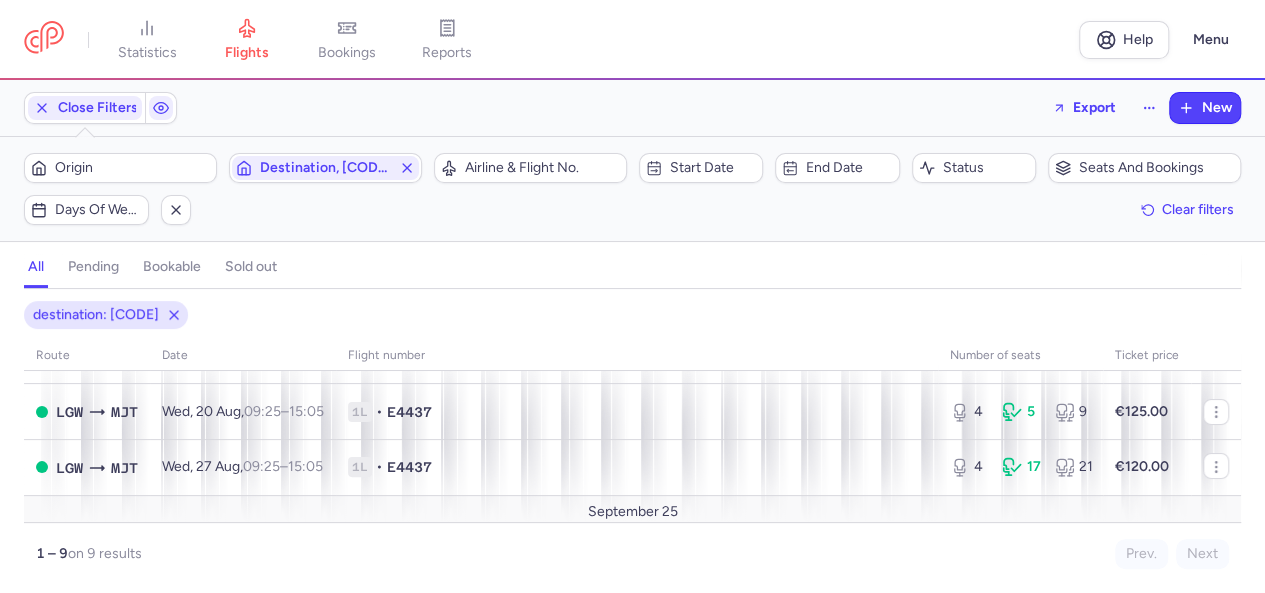 scroll, scrollTop: 100, scrollLeft: 0, axis: vertical 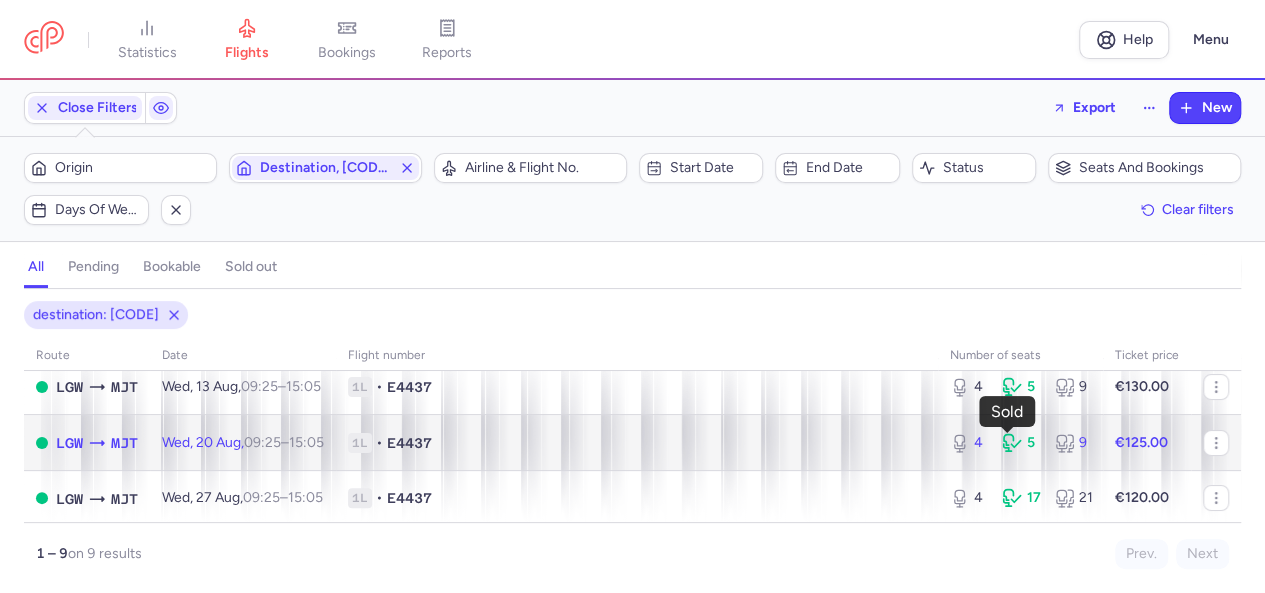 click 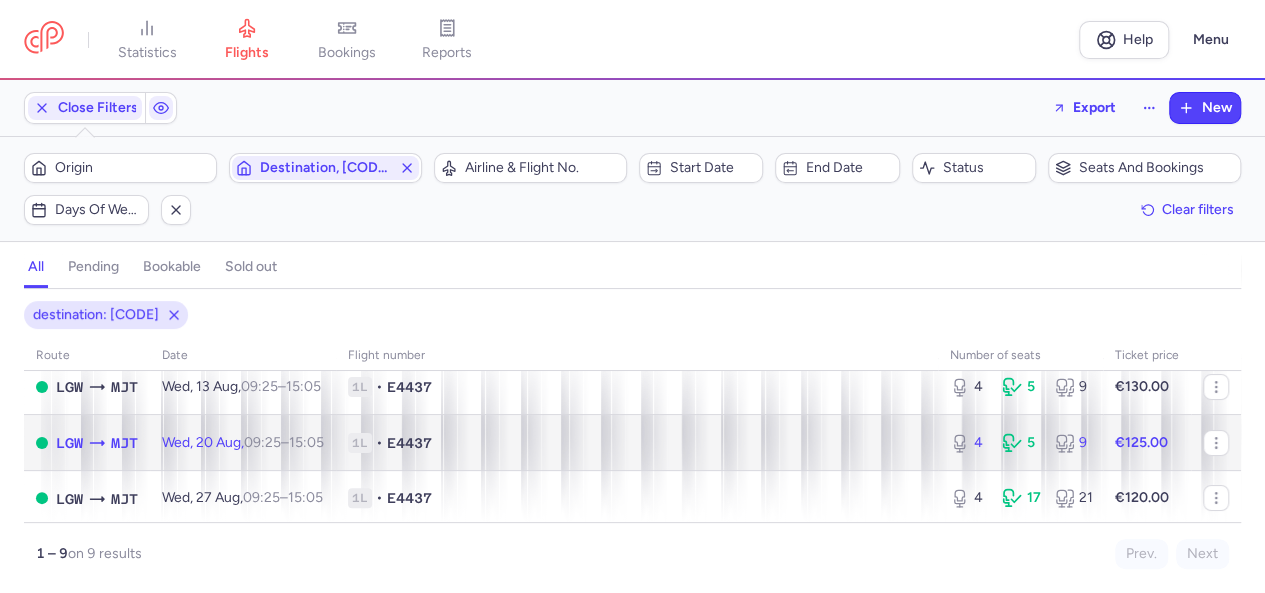 select on "days" 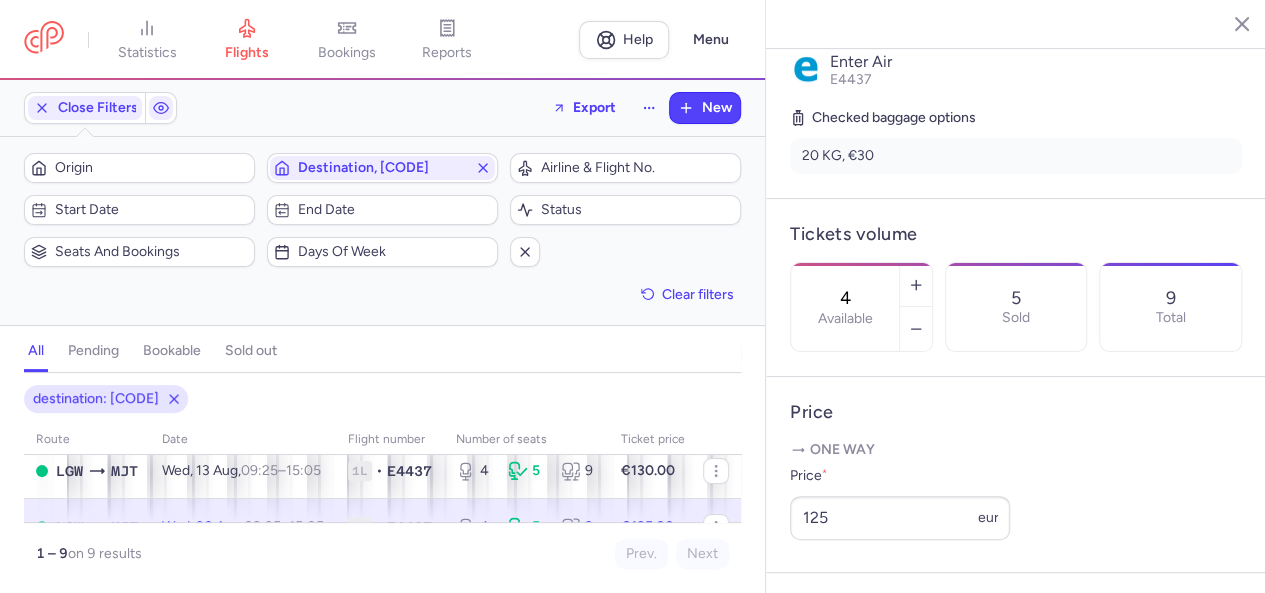 scroll, scrollTop: 600, scrollLeft: 0, axis: vertical 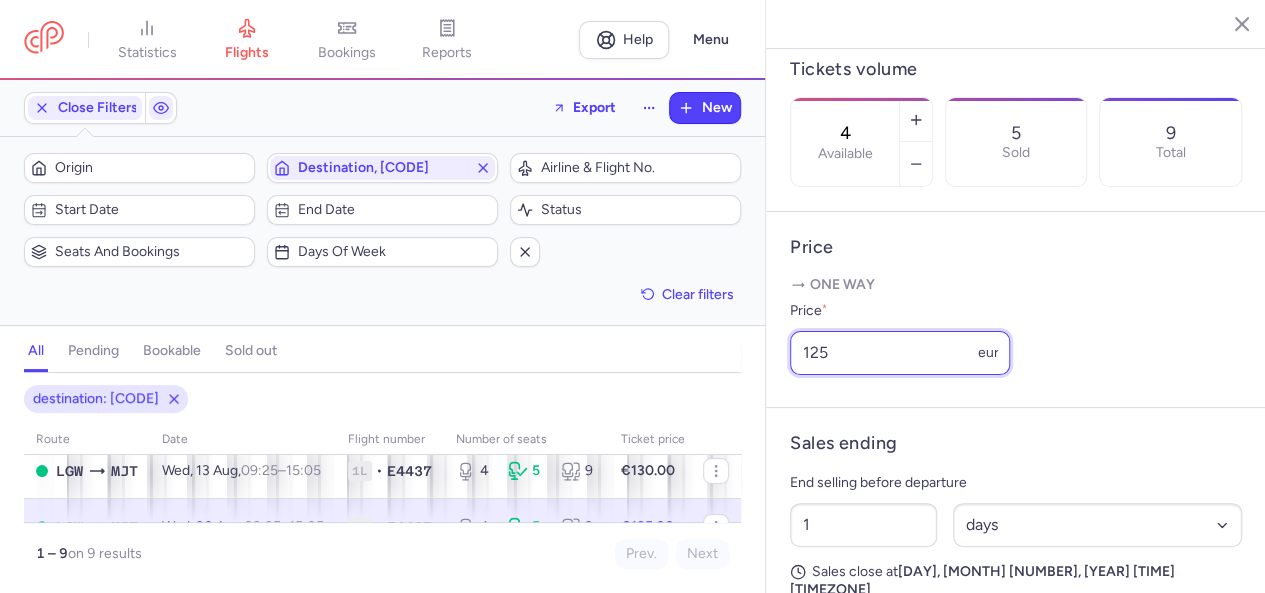 click on "125" at bounding box center [900, 353] 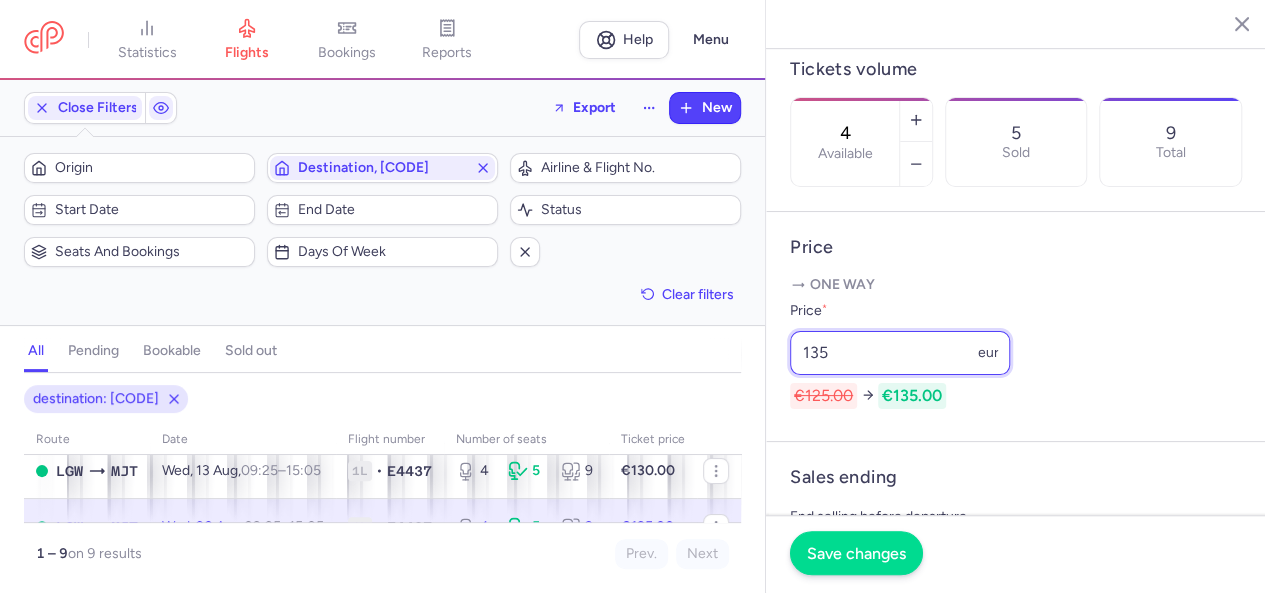 type on "135" 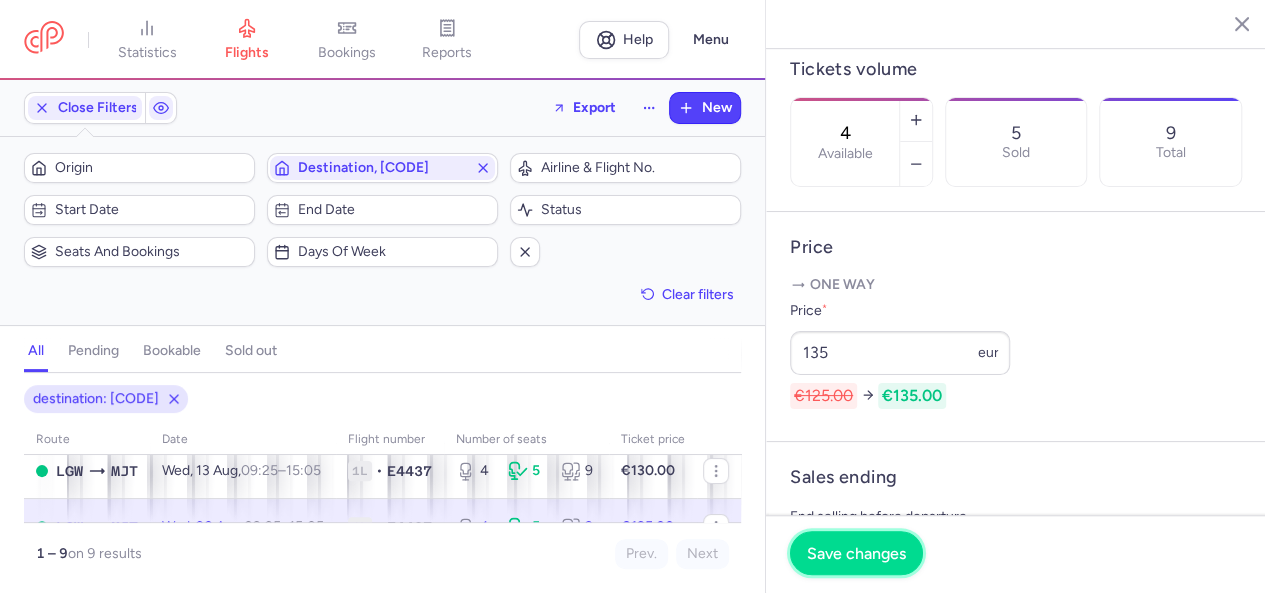 click on "Save changes" at bounding box center (856, 554) 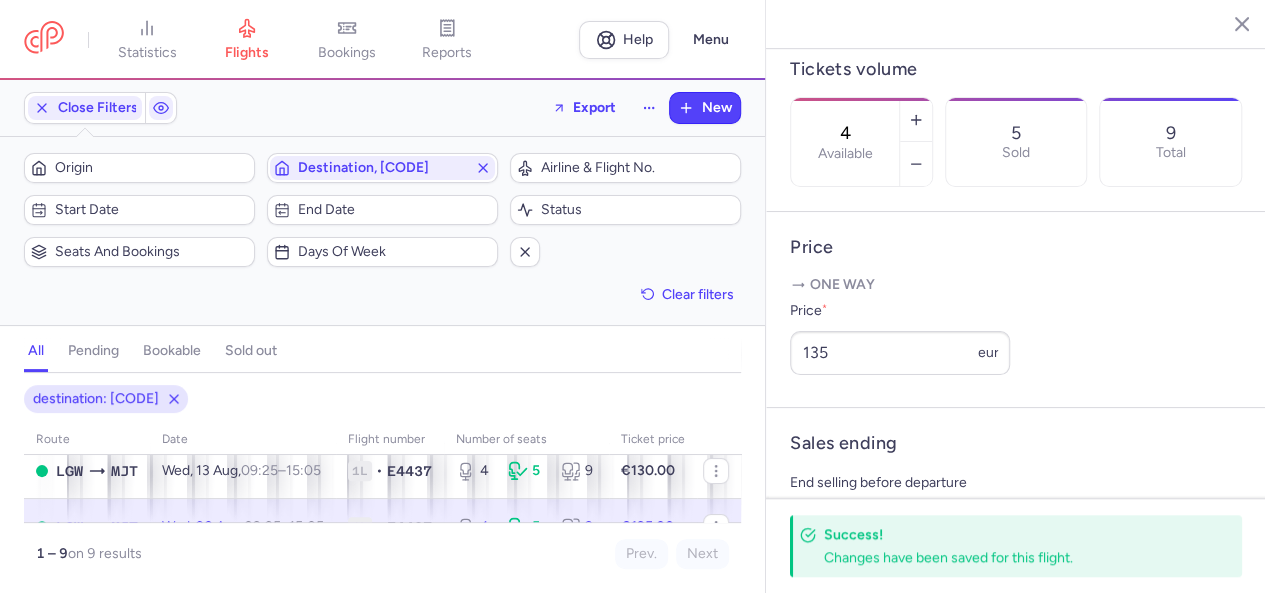 click 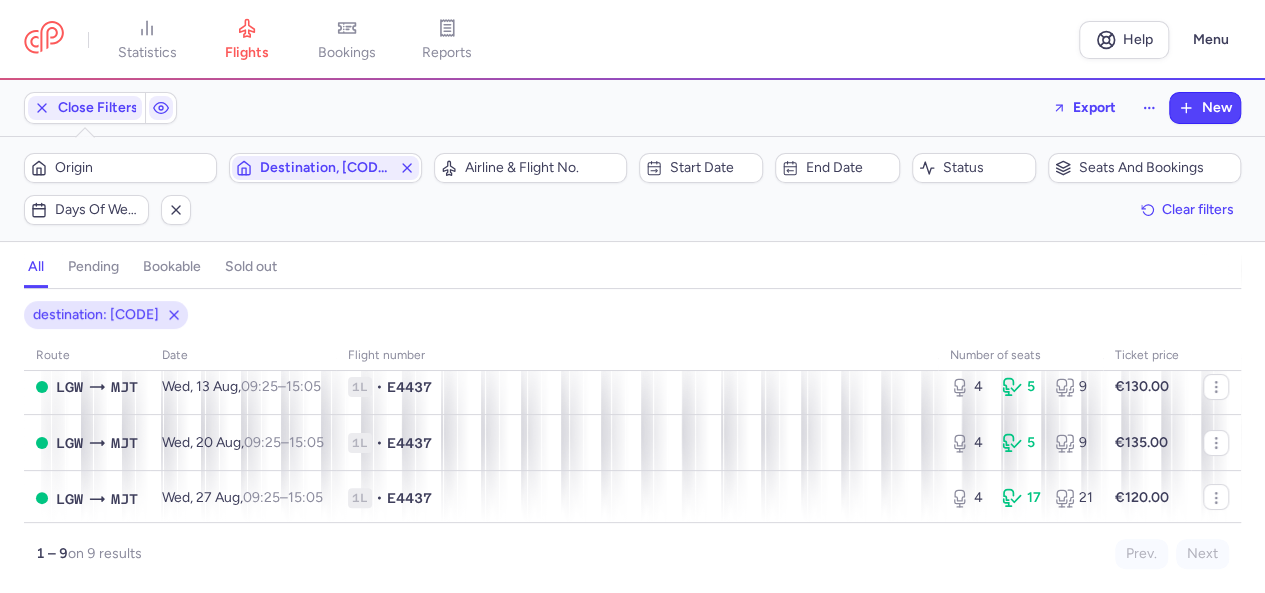 scroll, scrollTop: 241, scrollLeft: 0, axis: vertical 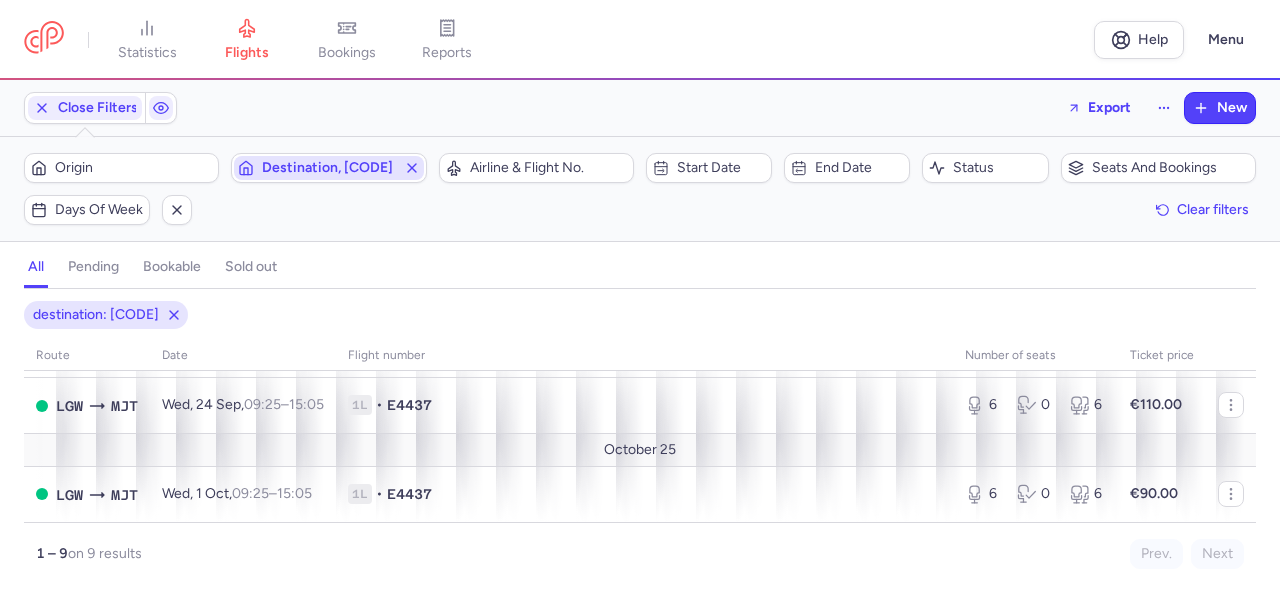 click 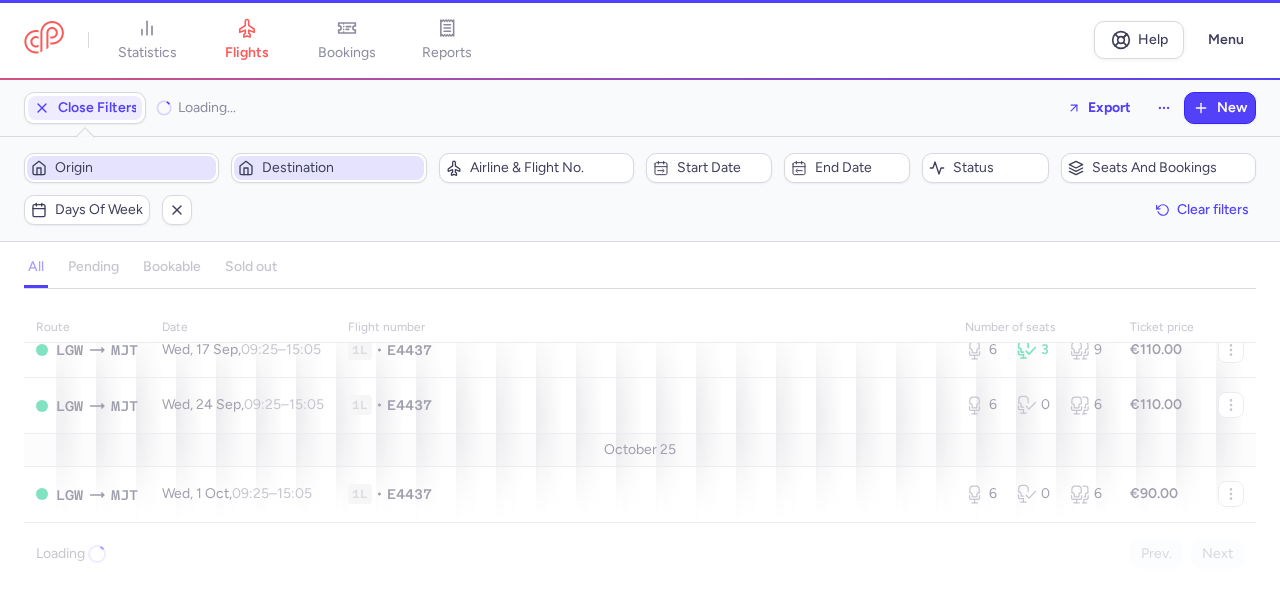 click on "Origin" at bounding box center (133, 168) 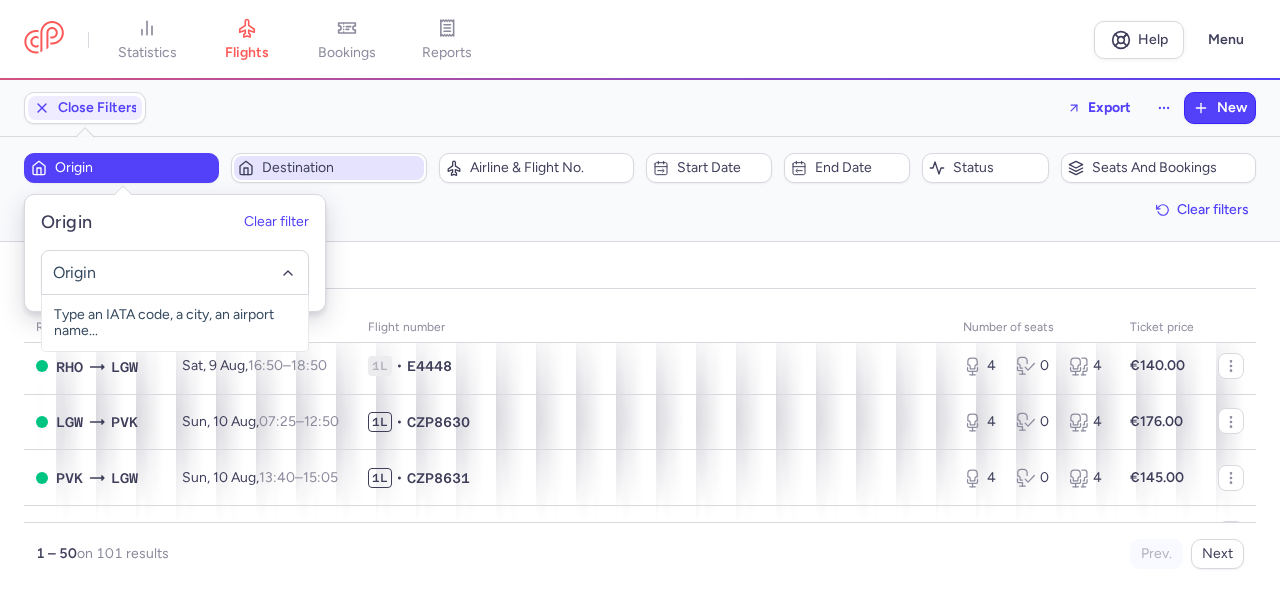 scroll, scrollTop: 478, scrollLeft: 0, axis: vertical 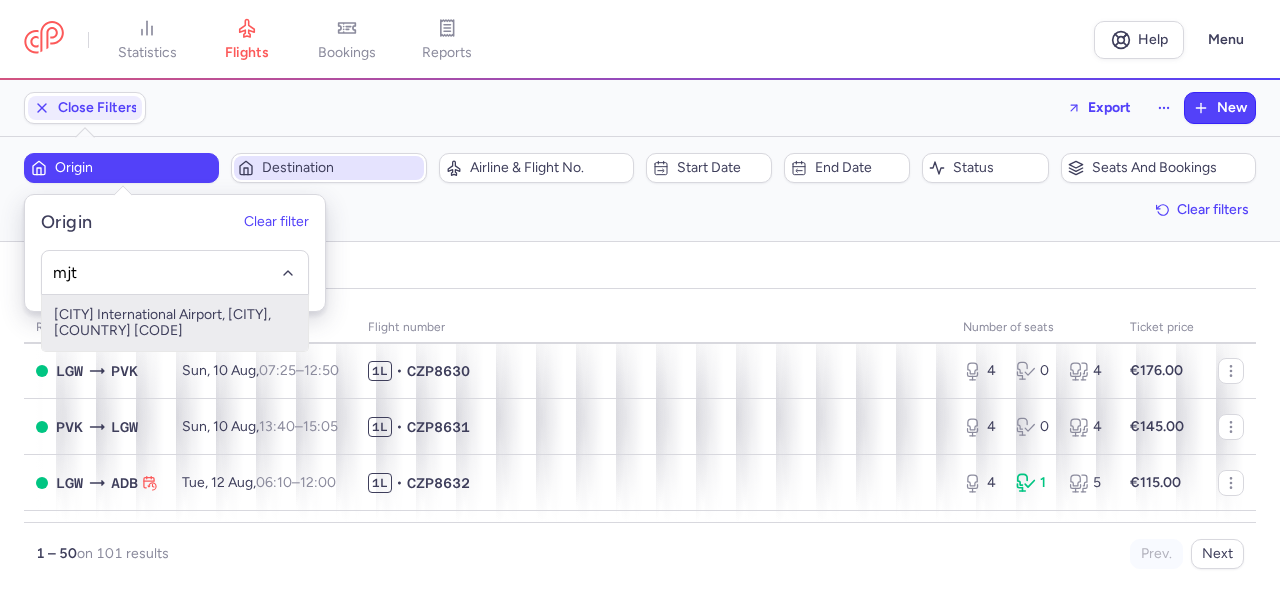click on "[CITY] International Airport, [CITY], [COUNTRY] [CODE]" at bounding box center [175, 323] 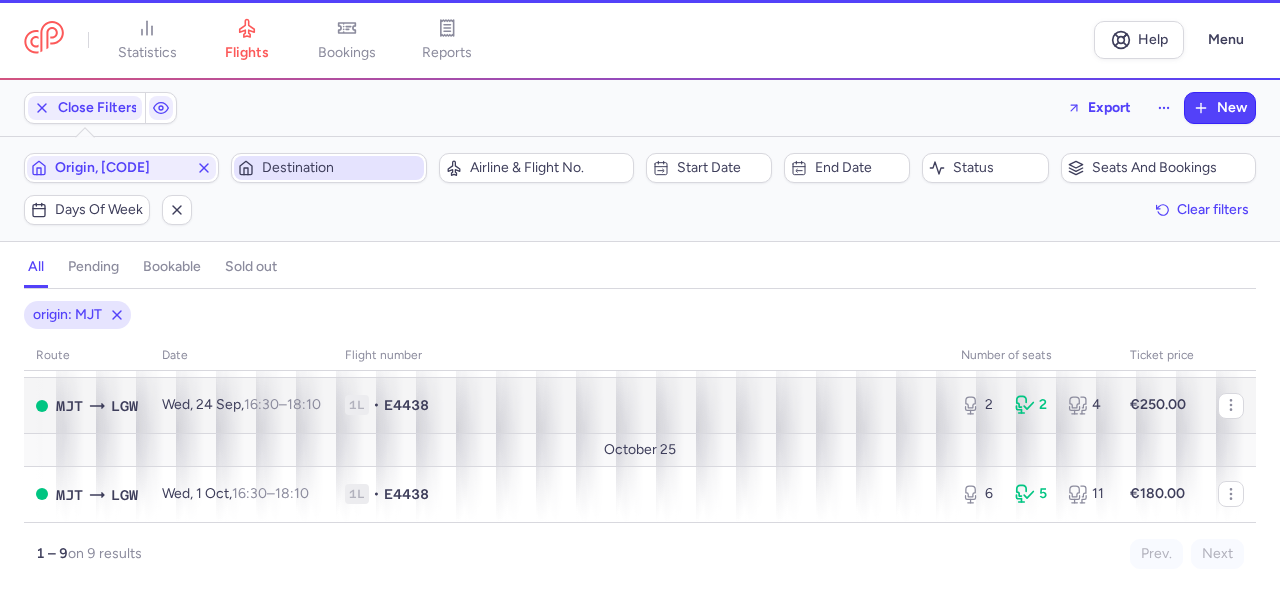 scroll, scrollTop: 454, scrollLeft: 0, axis: vertical 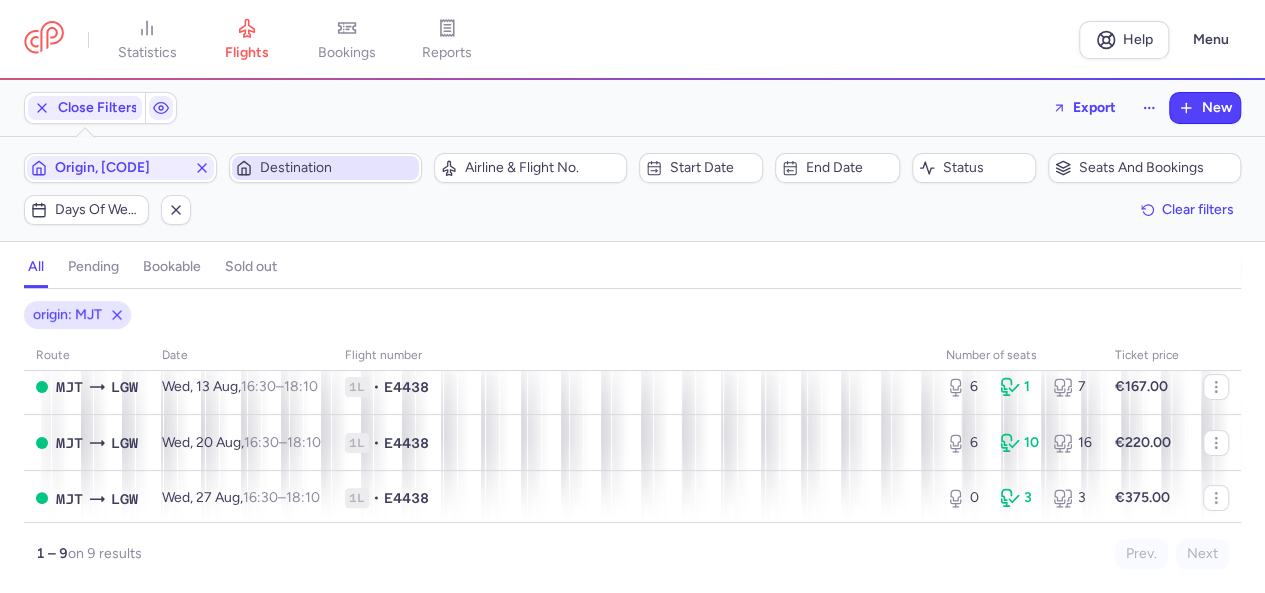 click on "Destination" at bounding box center (337, 168) 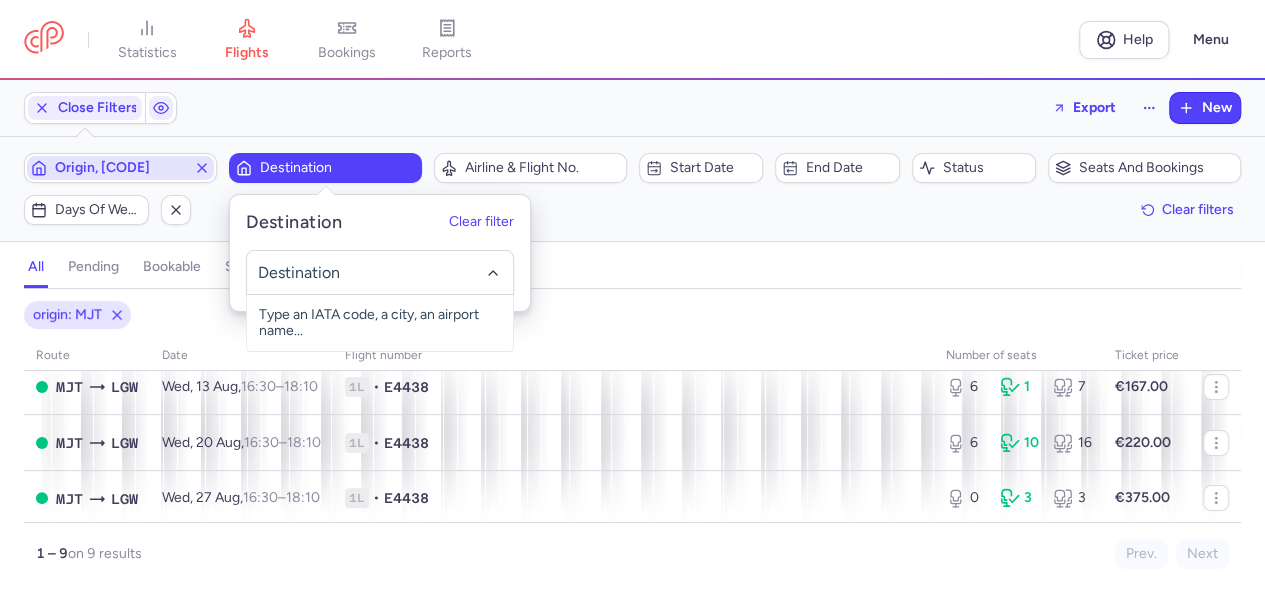 click 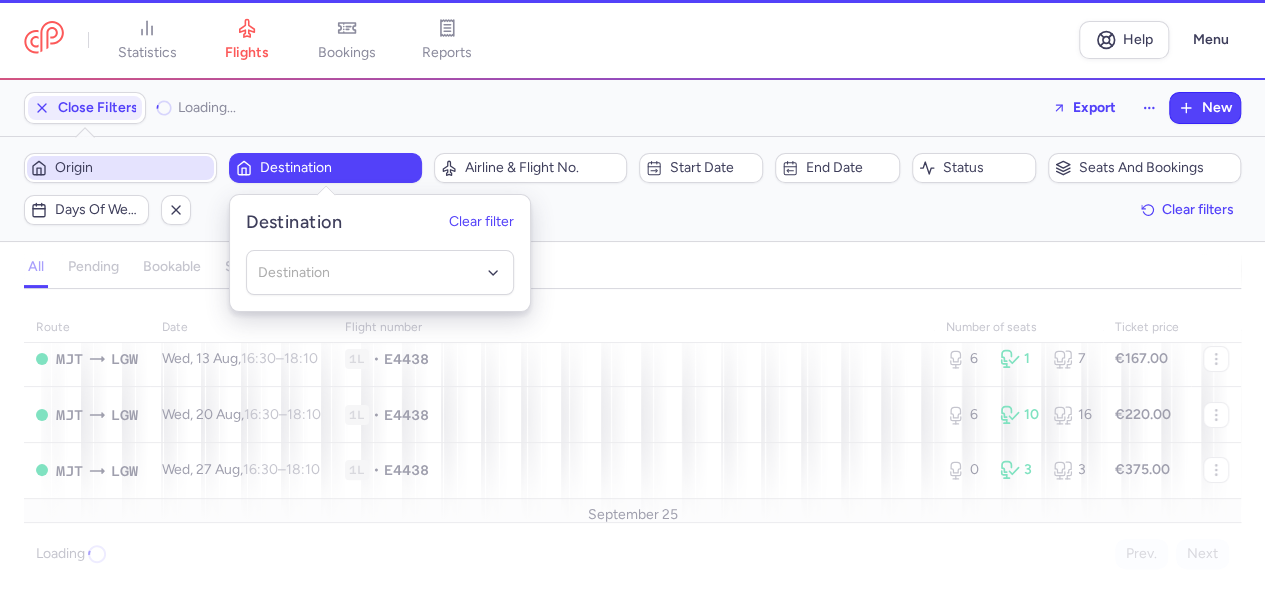 click on "Destination" at bounding box center (337, 168) 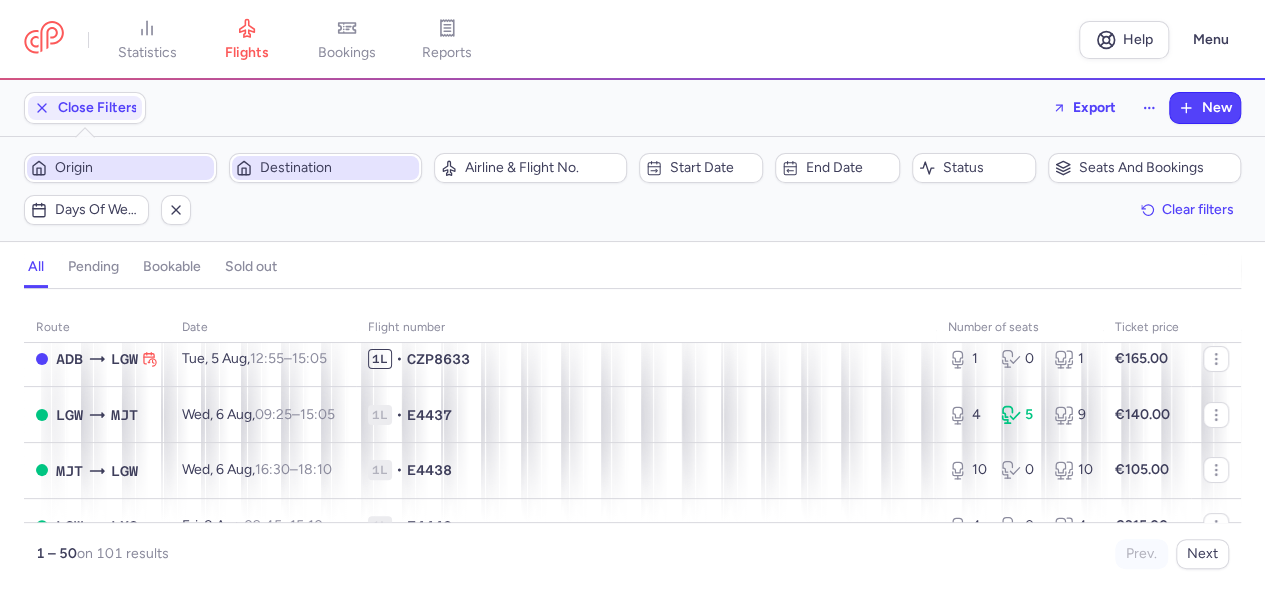 click on "Destination" at bounding box center [337, 168] 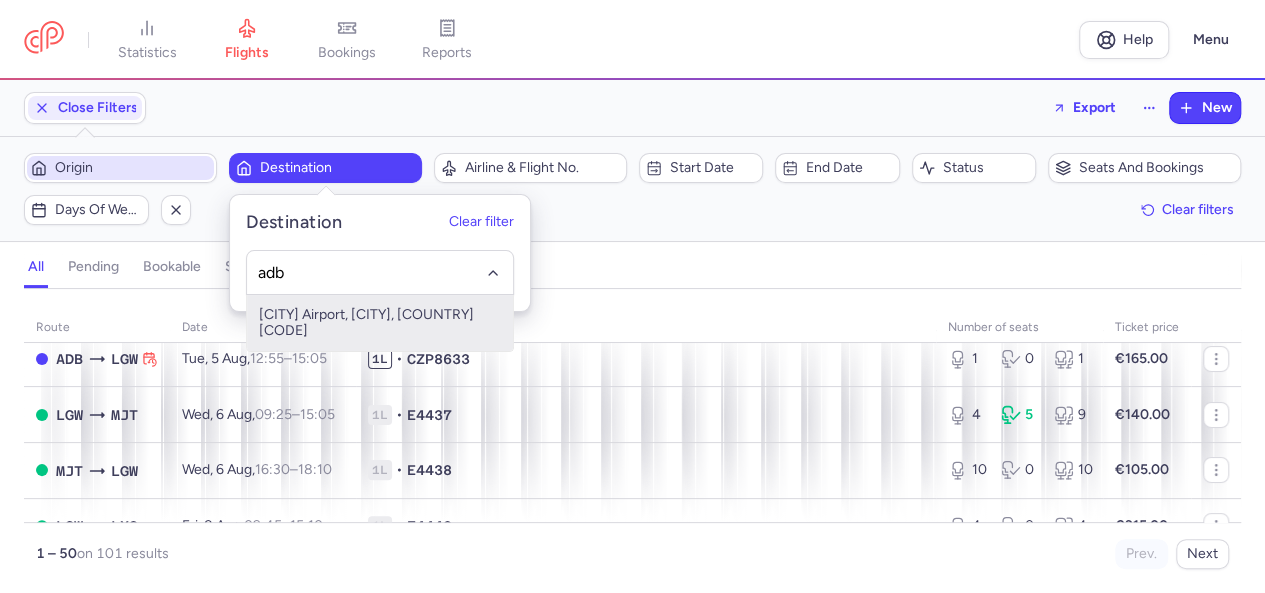 click on "[CITY] Airport, [CITY], [COUNTRY] [CODE]" at bounding box center (380, 323) 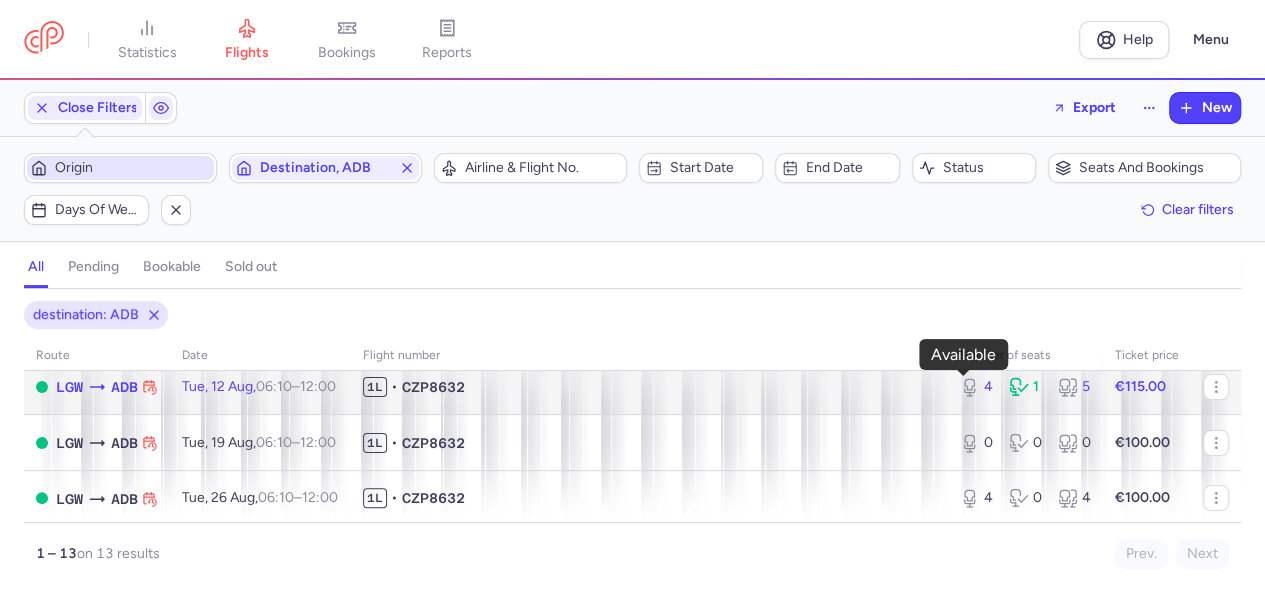 click on "4" at bounding box center [976, 387] 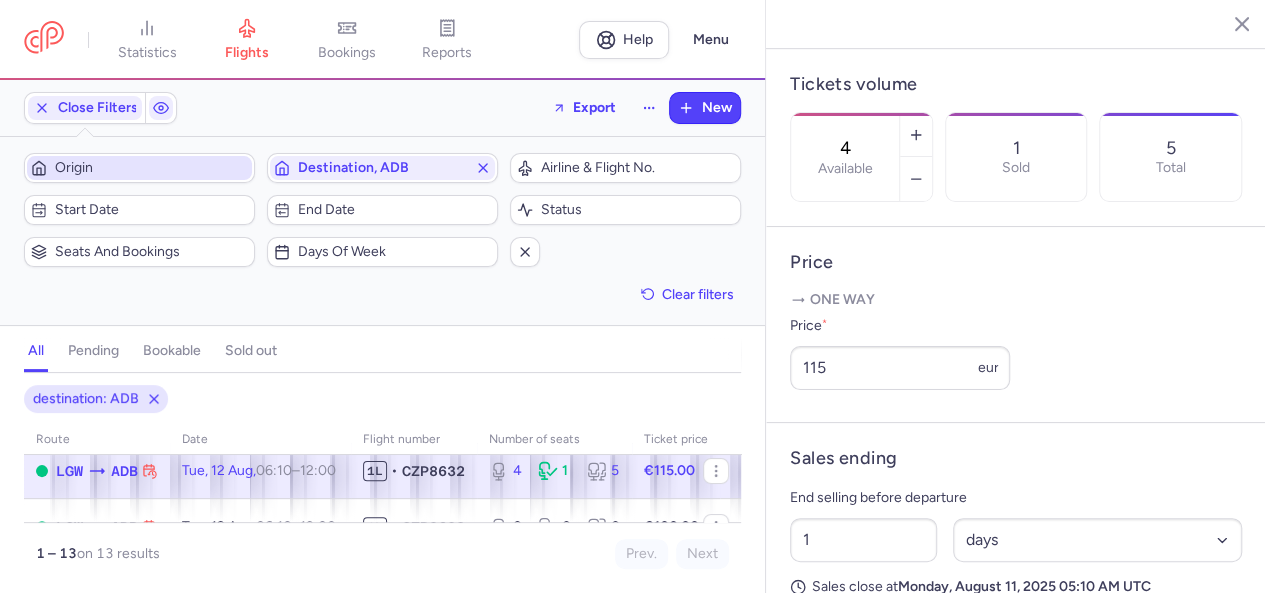 scroll, scrollTop: 336, scrollLeft: 0, axis: vertical 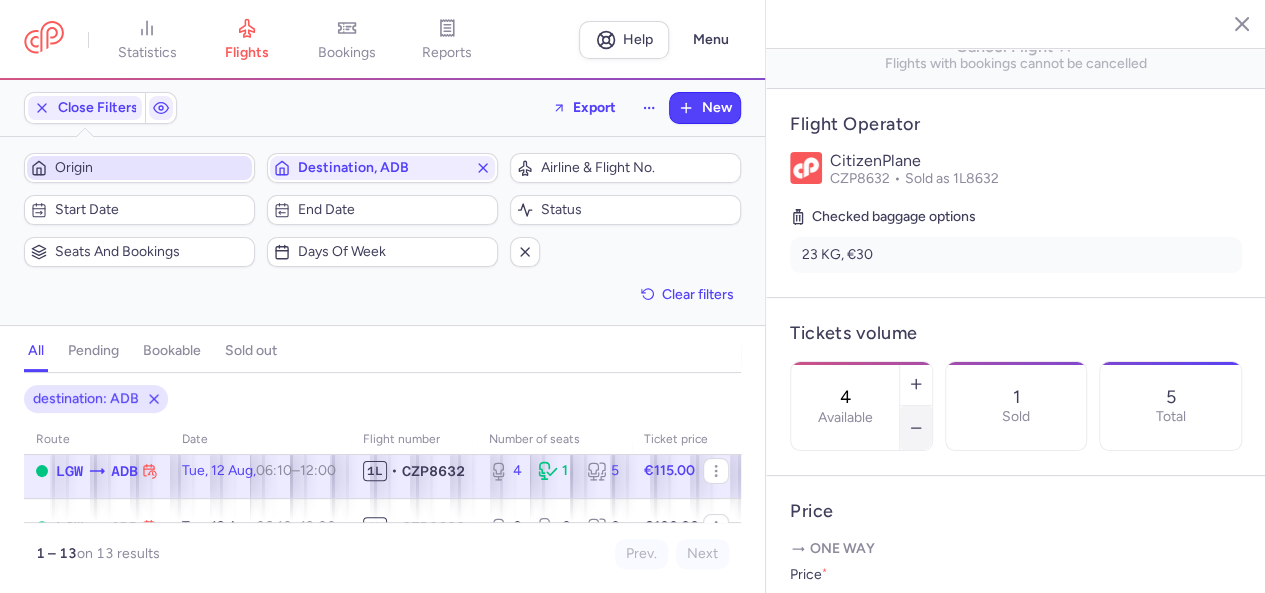 click at bounding box center [916, 428] 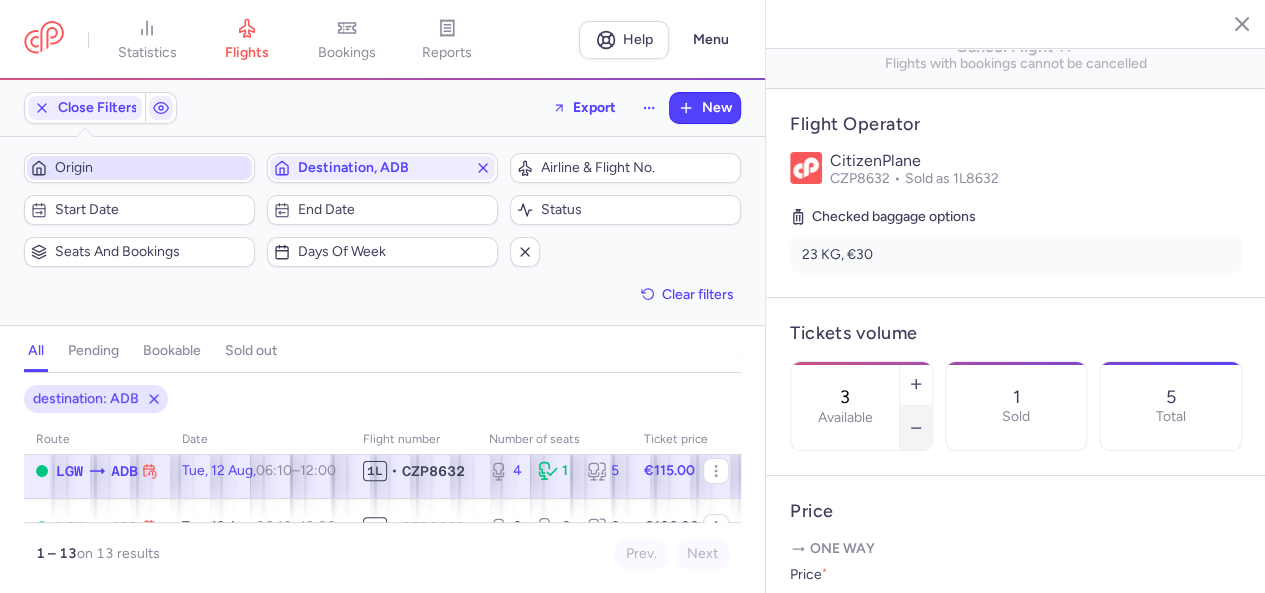 click at bounding box center [916, 428] 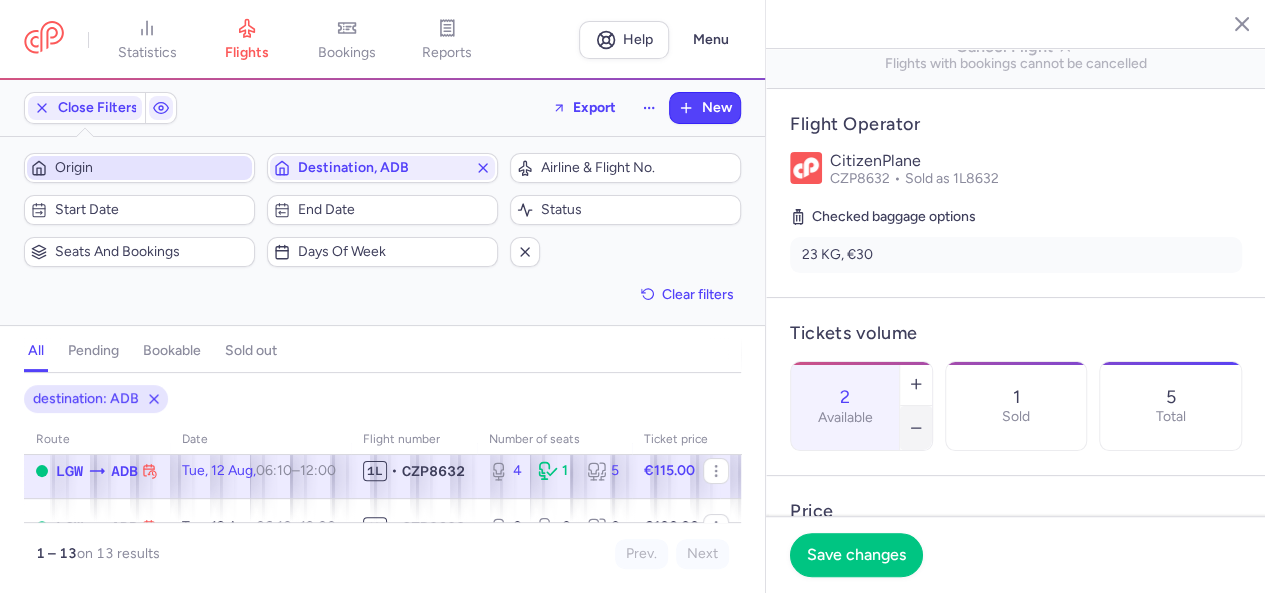 click at bounding box center [916, 428] 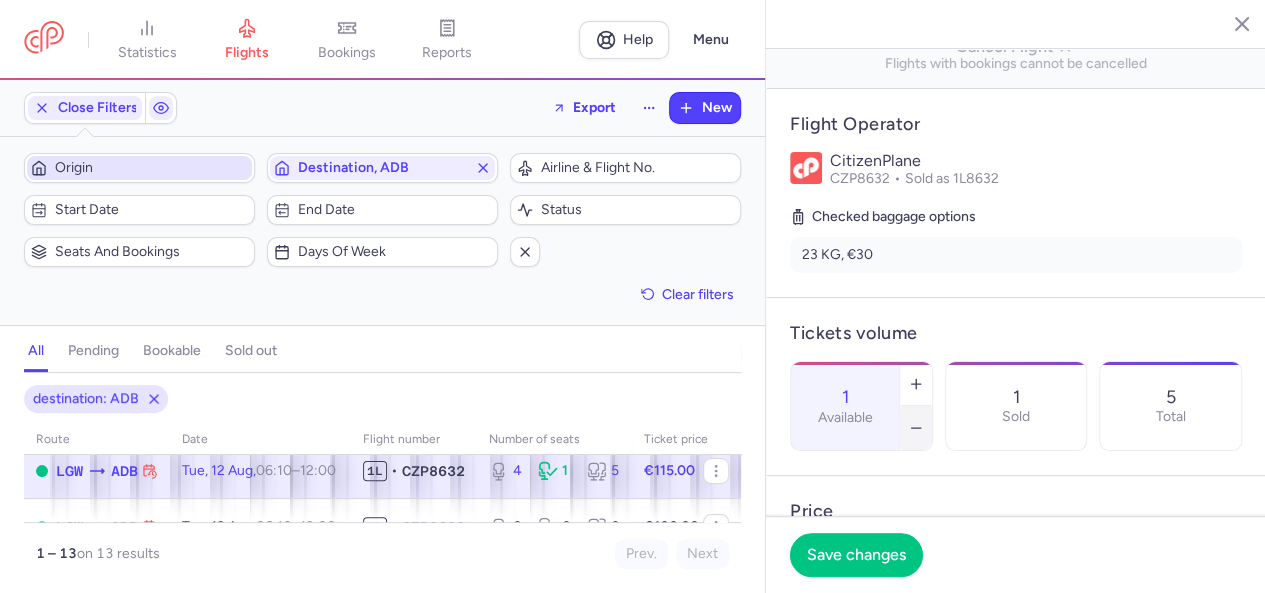 click at bounding box center (916, 428) 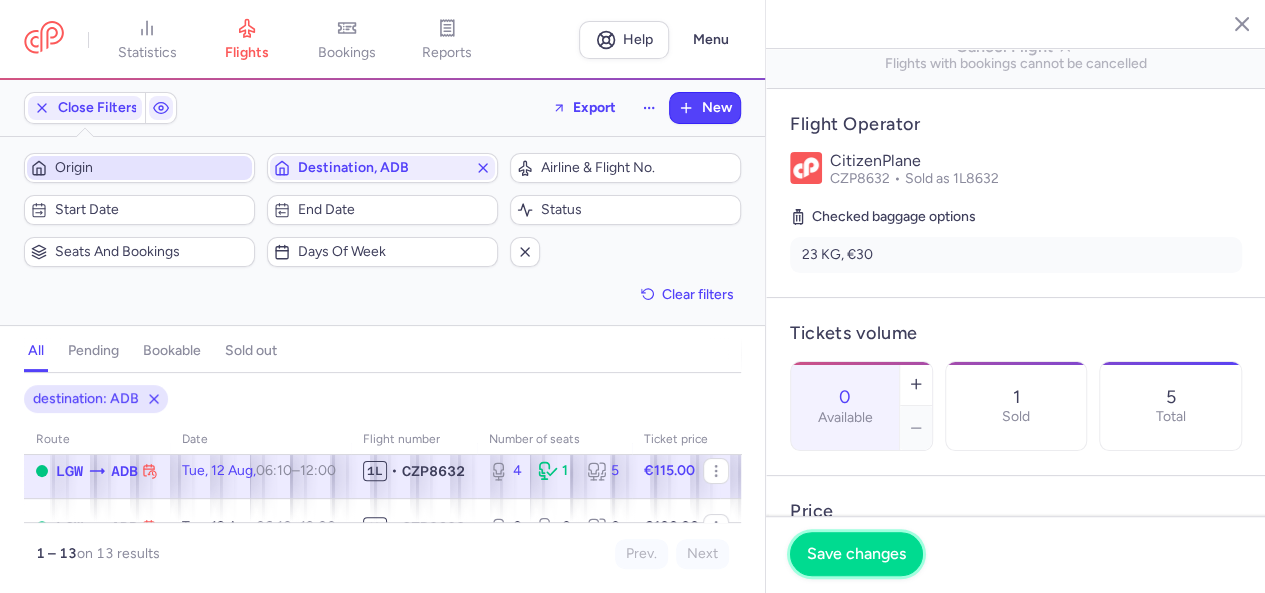 click on "Save changes" at bounding box center (856, 554) 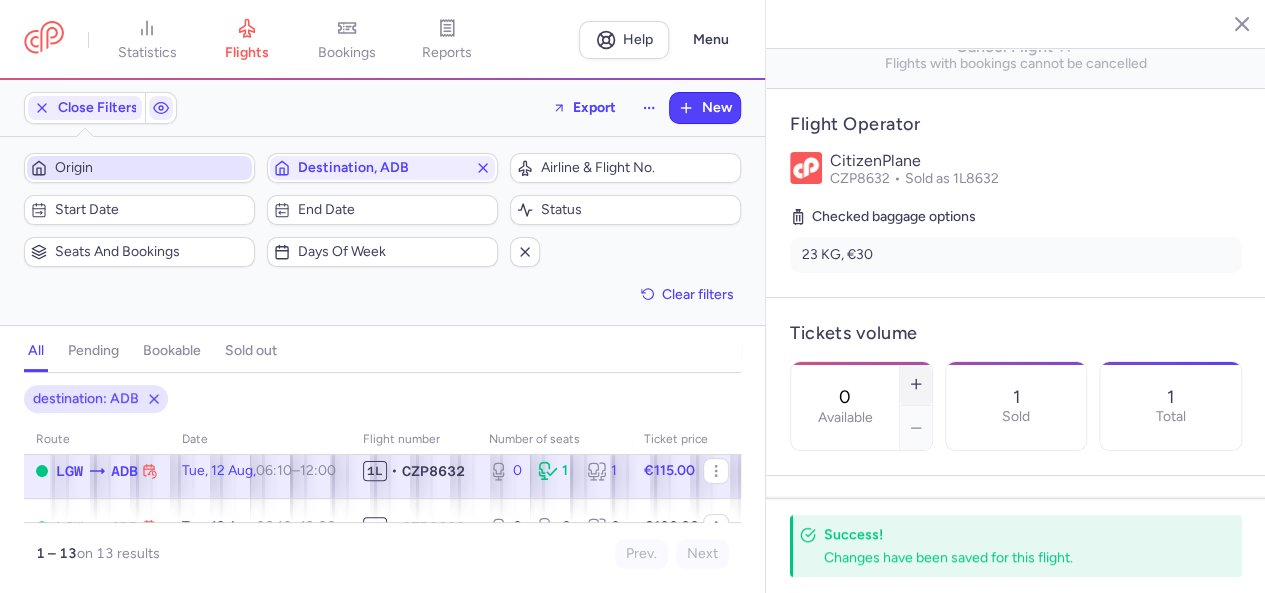 click 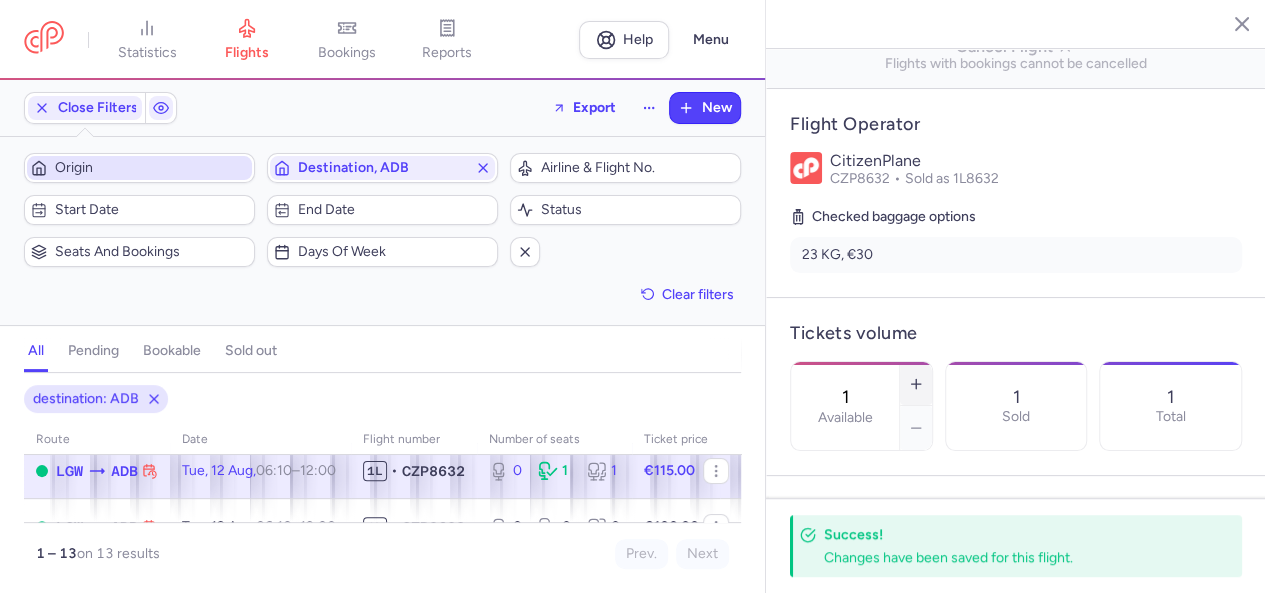 click 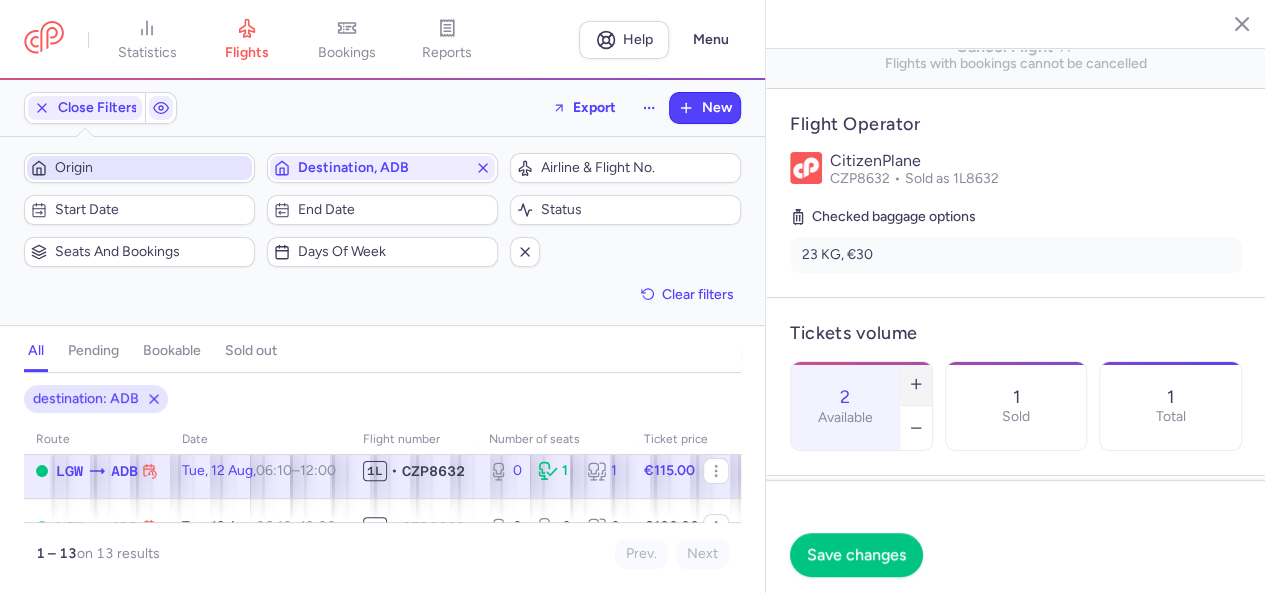click 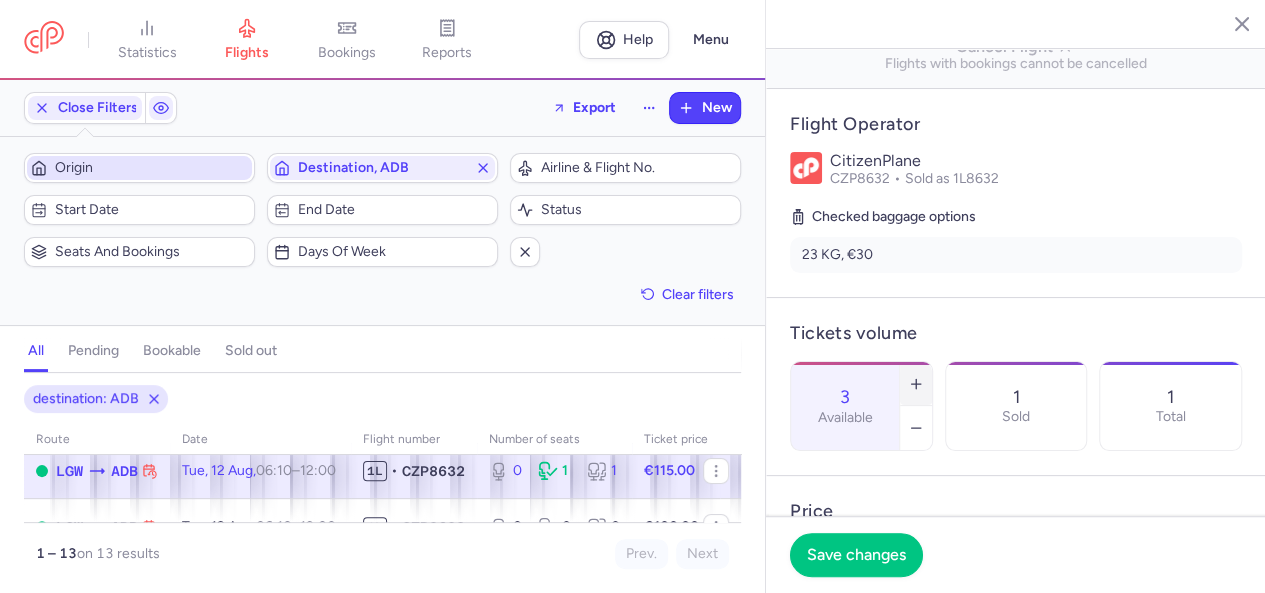 click 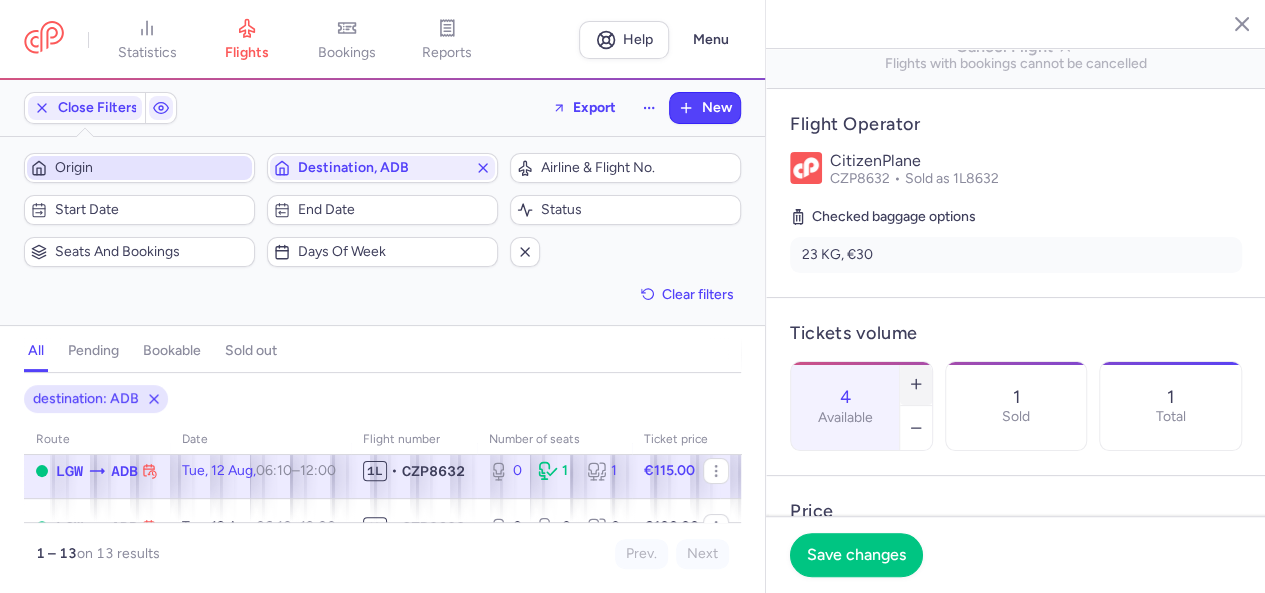 click 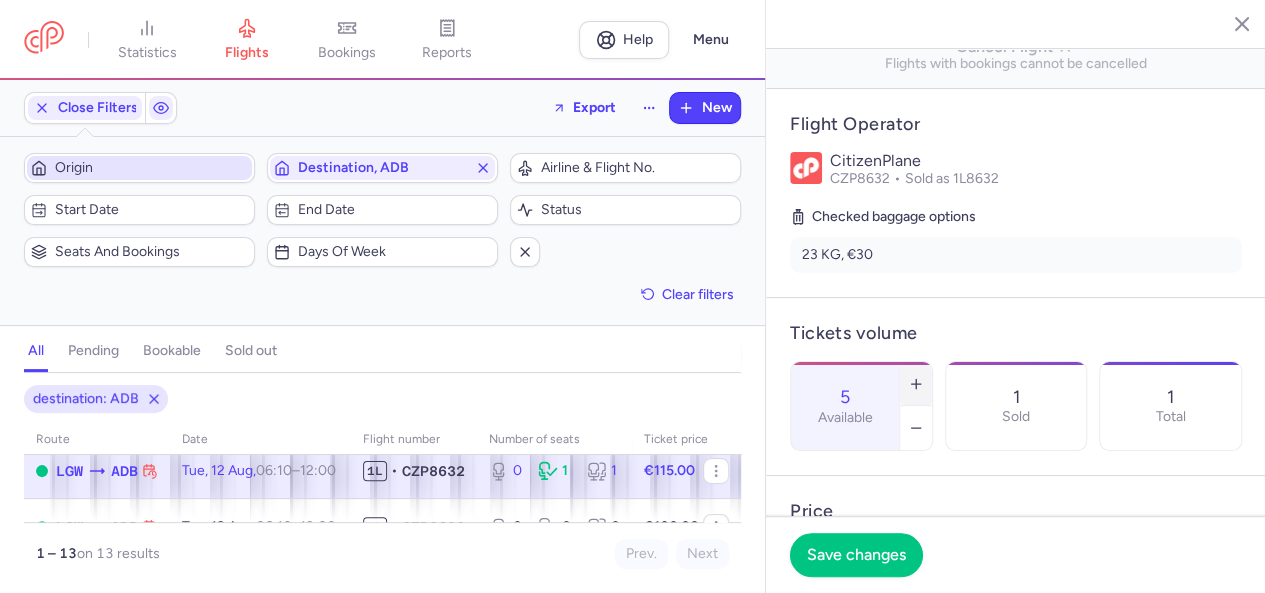 click 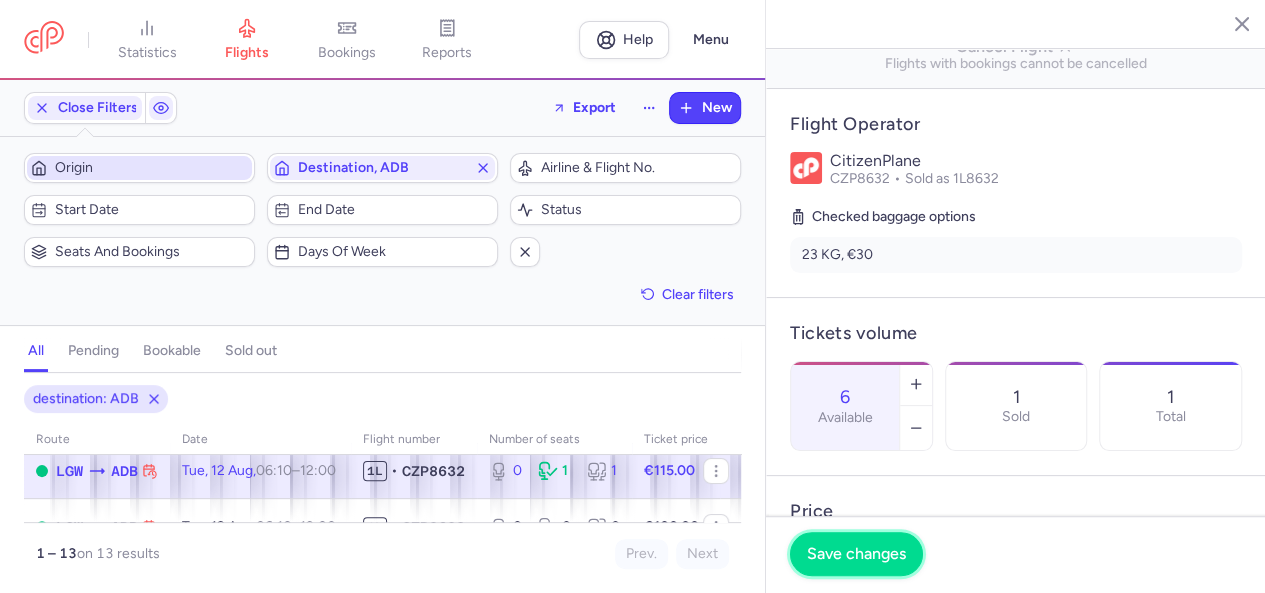 click on "Save changes" at bounding box center [856, 554] 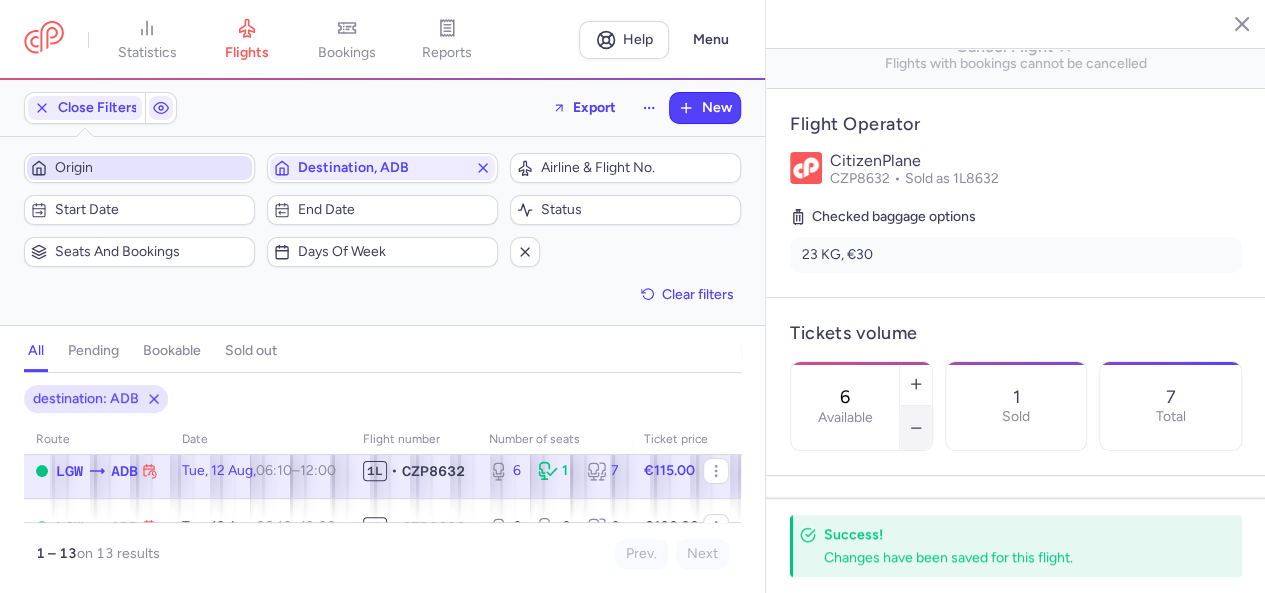 click at bounding box center [916, 428] 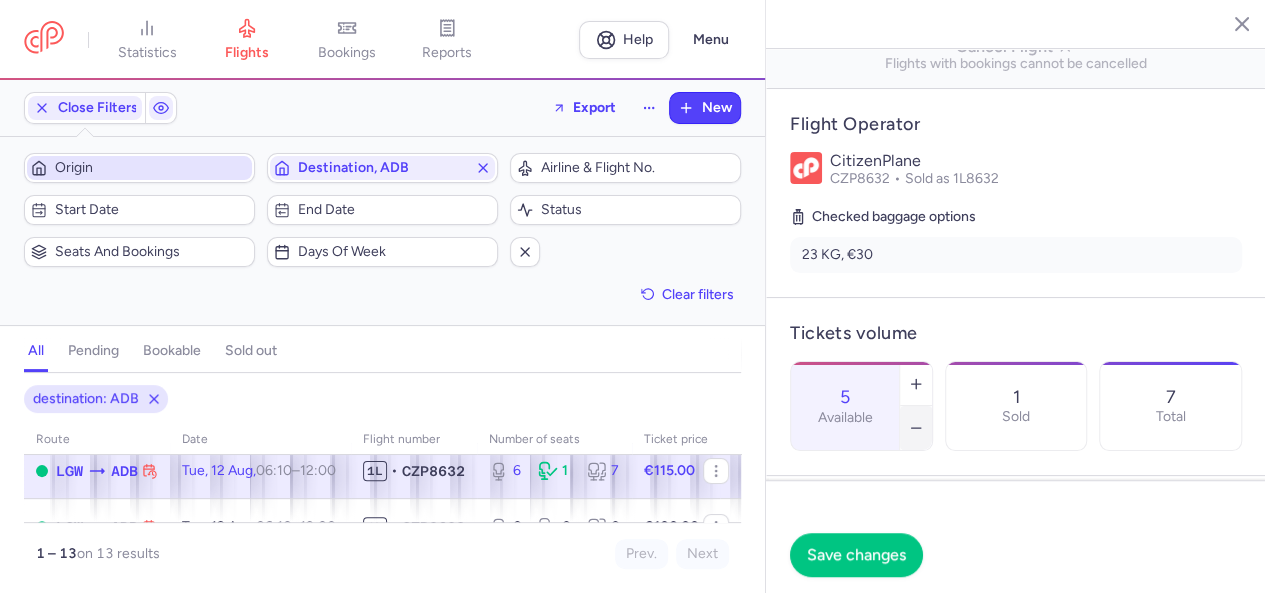 click at bounding box center [916, 428] 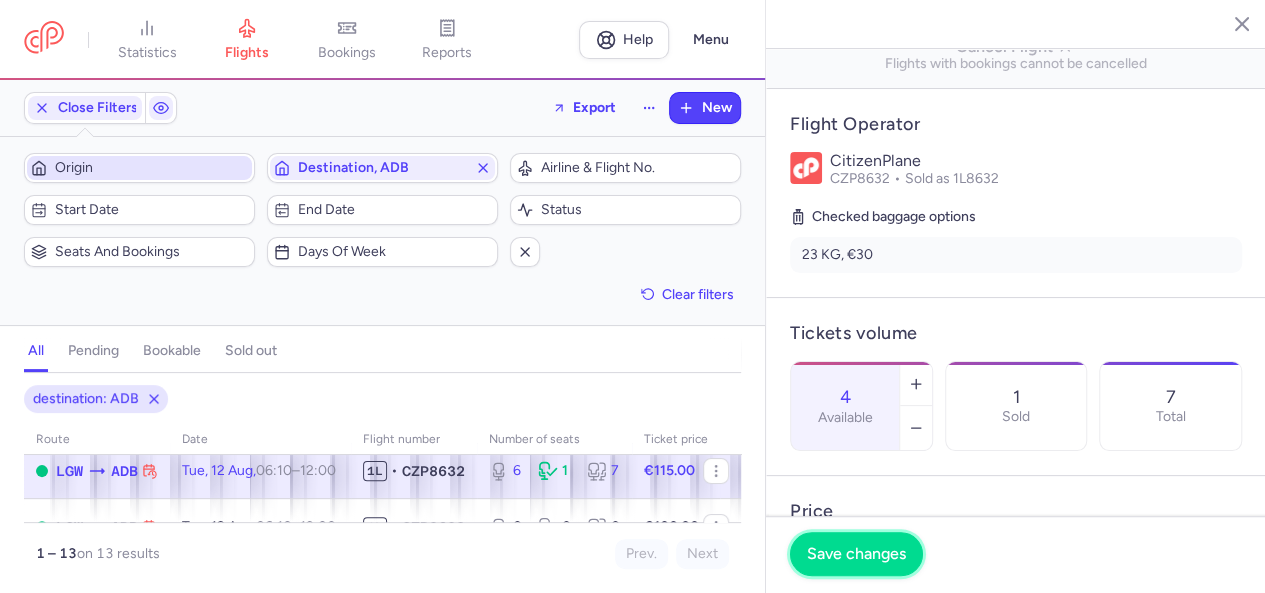 click on "Save changes" at bounding box center (856, 554) 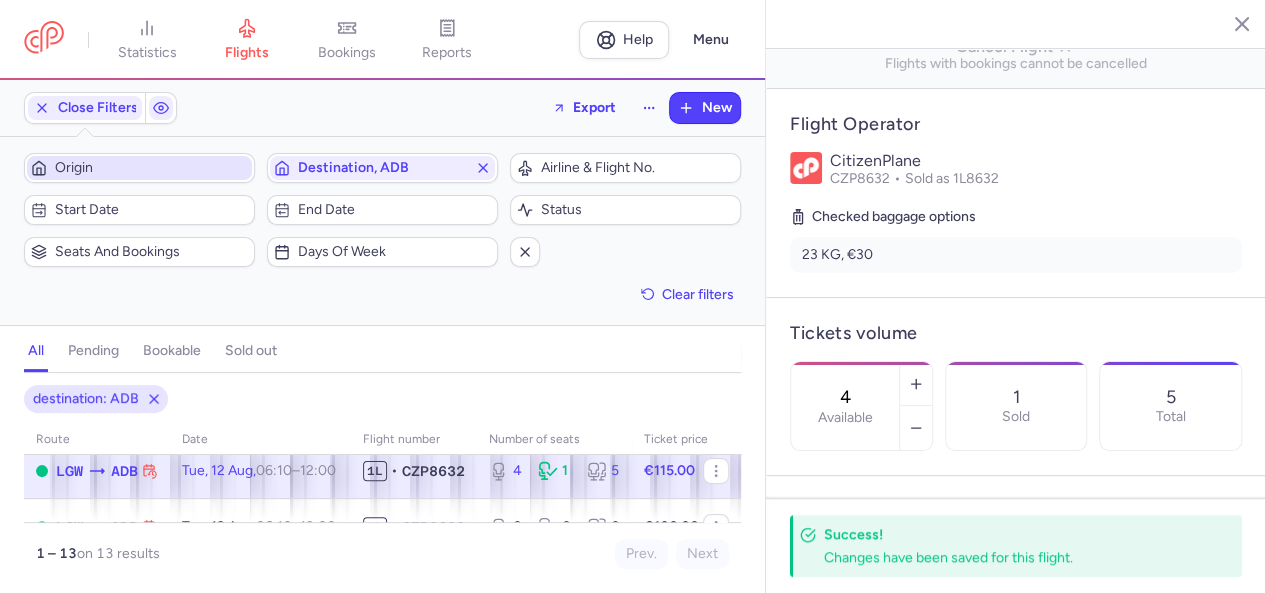 scroll, scrollTop: 200, scrollLeft: 0, axis: vertical 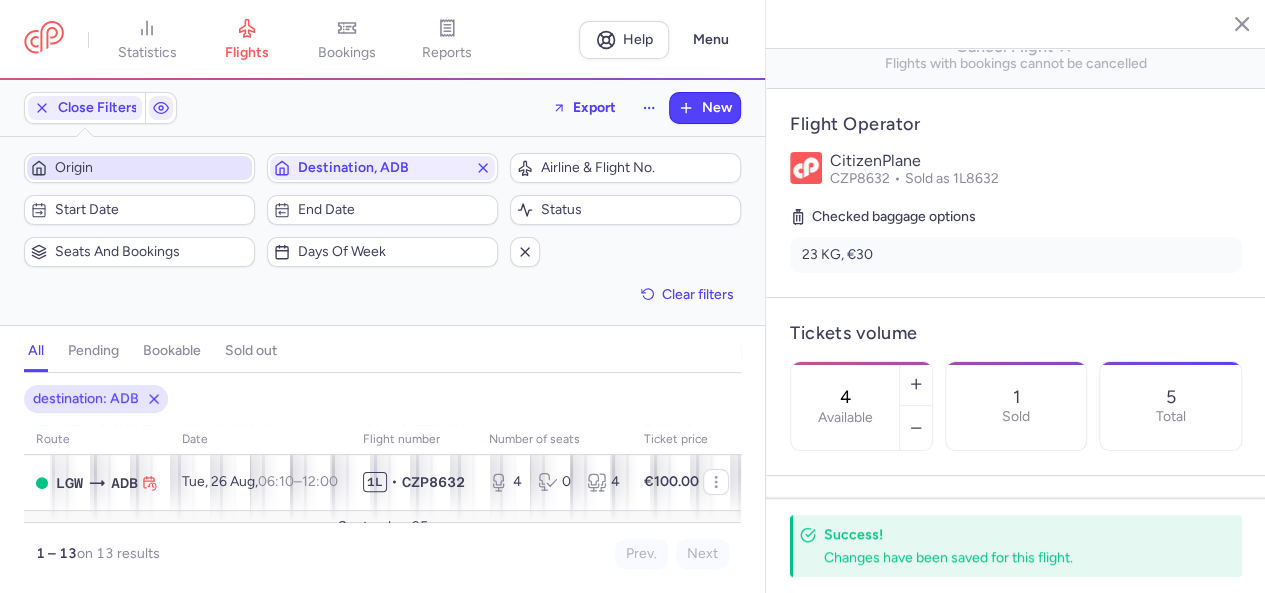 click at bounding box center [1227, 23] 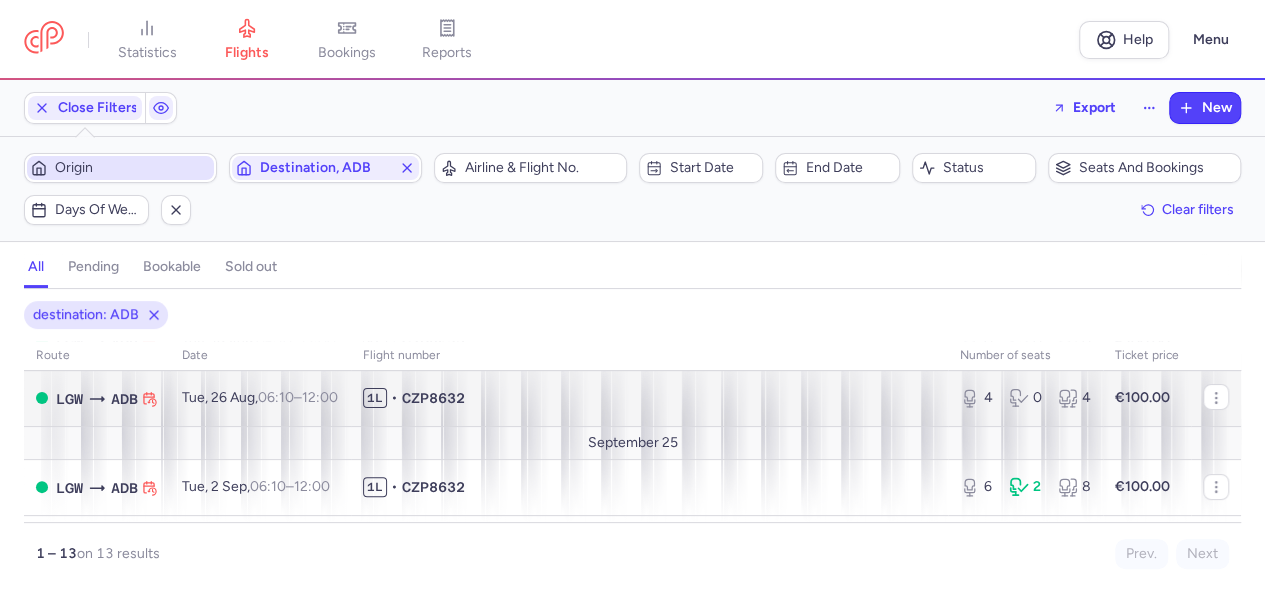 scroll, scrollTop: 100, scrollLeft: 0, axis: vertical 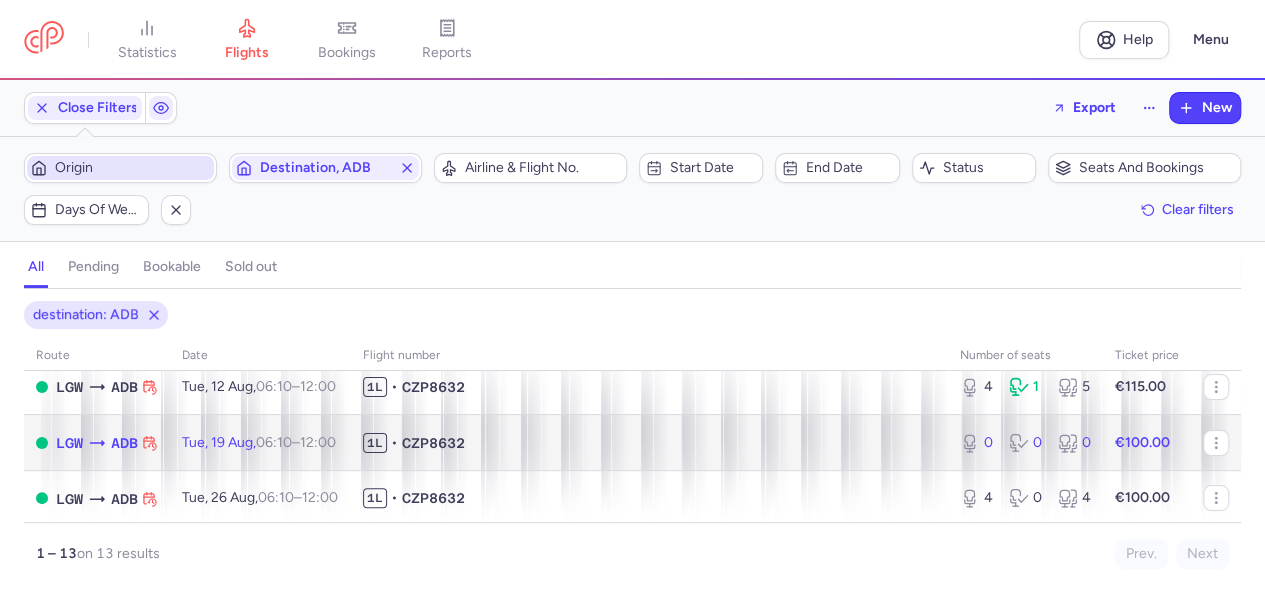 click on "0 0 0" at bounding box center (1025, 443) 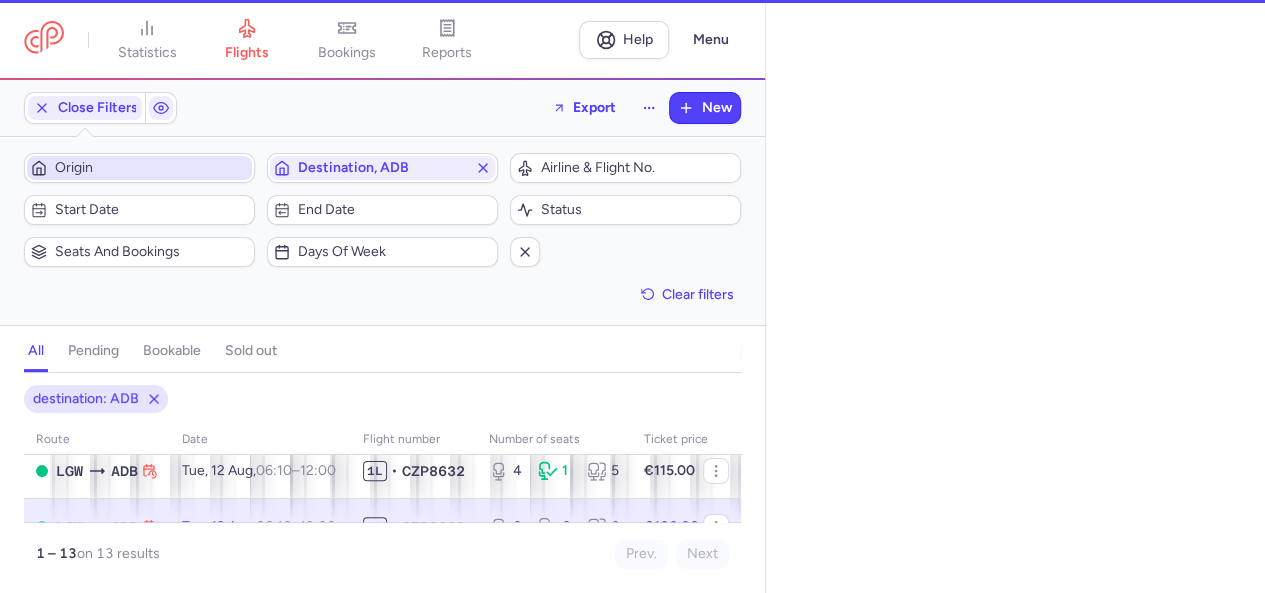 select on "days" 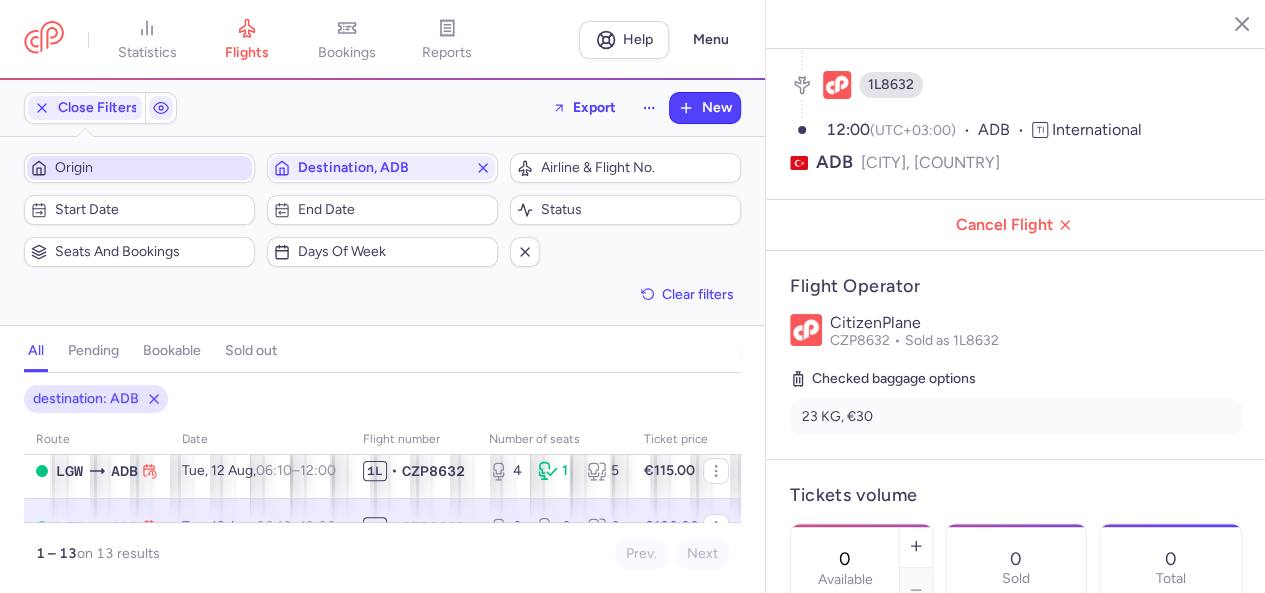 scroll, scrollTop: 300, scrollLeft: 0, axis: vertical 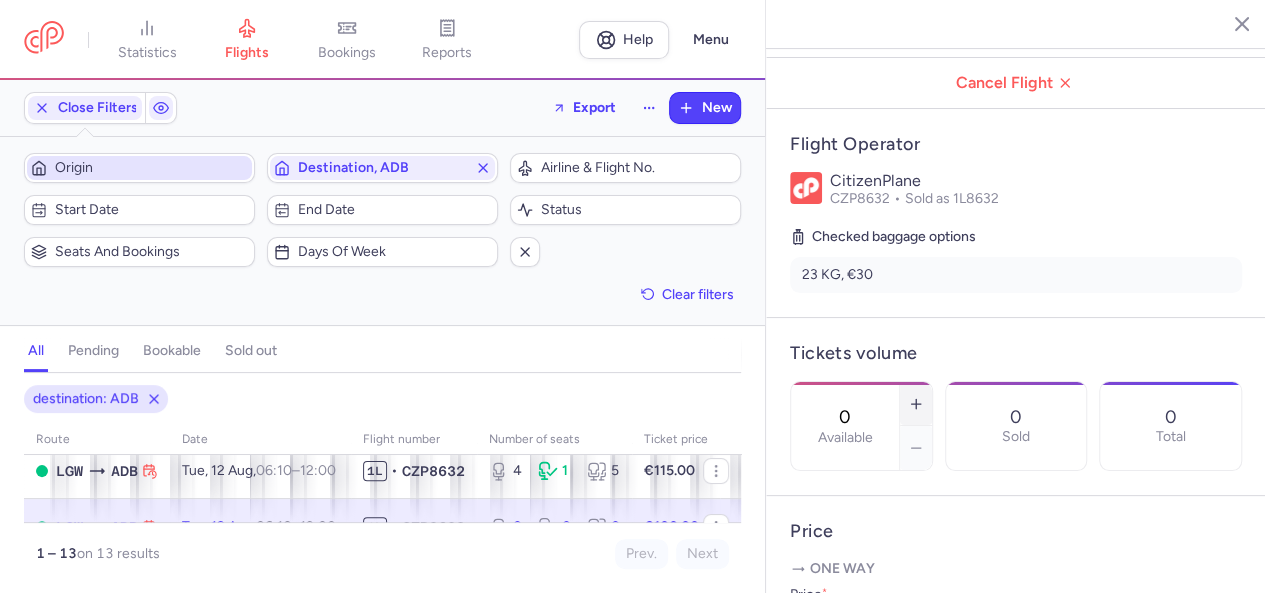 click 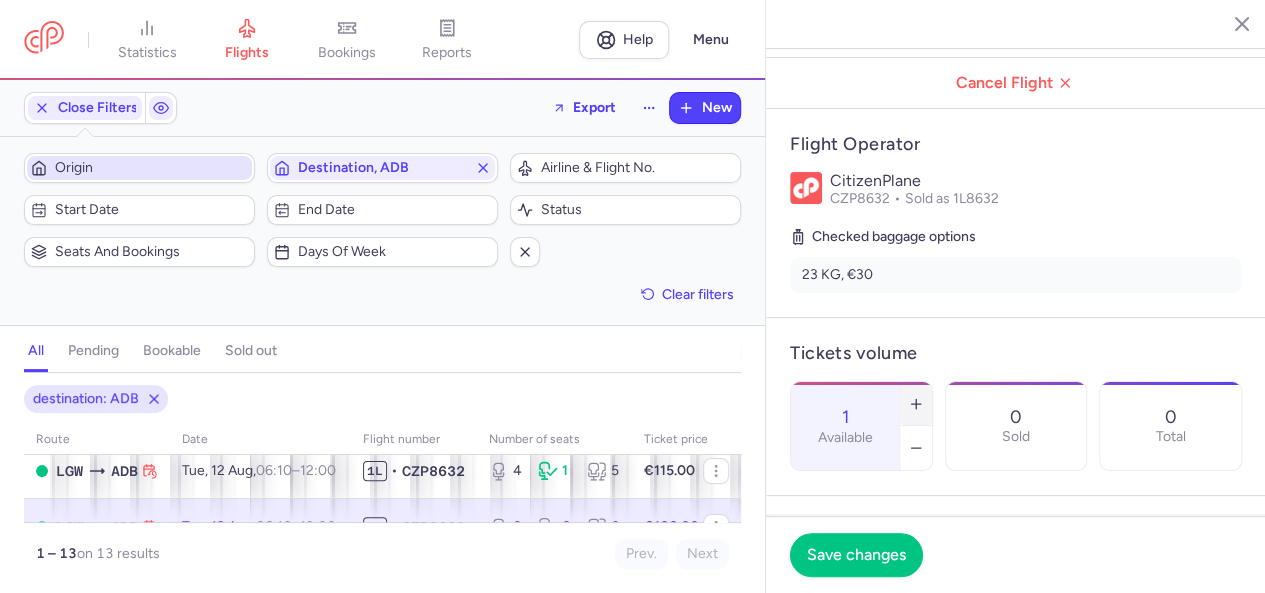 click 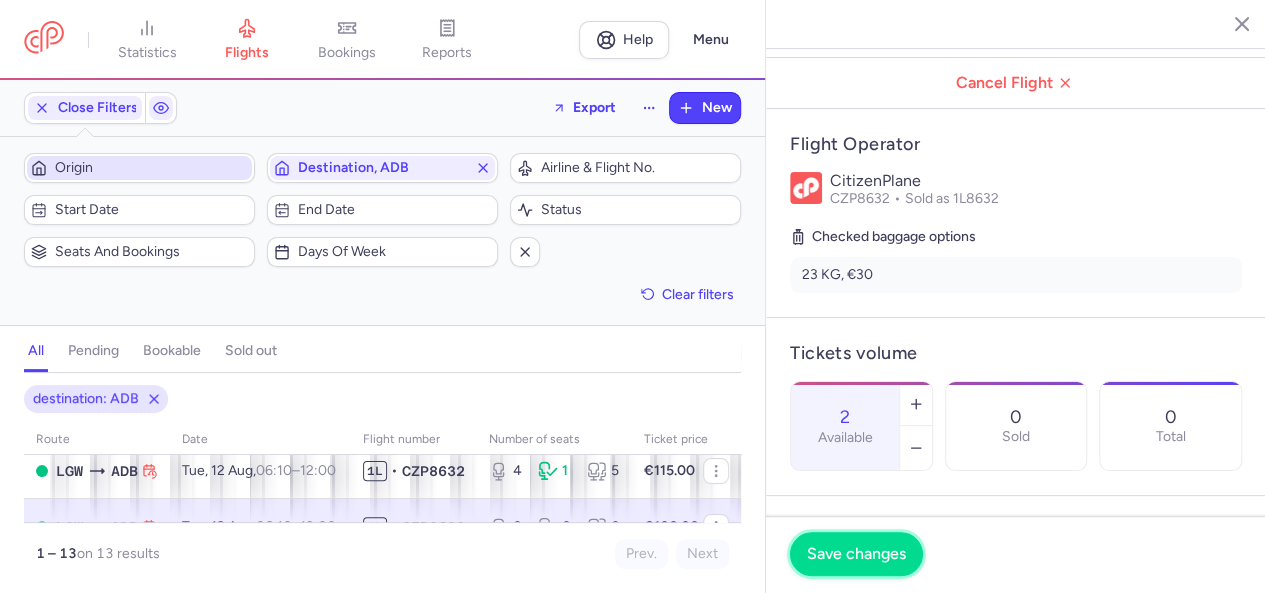 click on "Save changes" at bounding box center (856, 554) 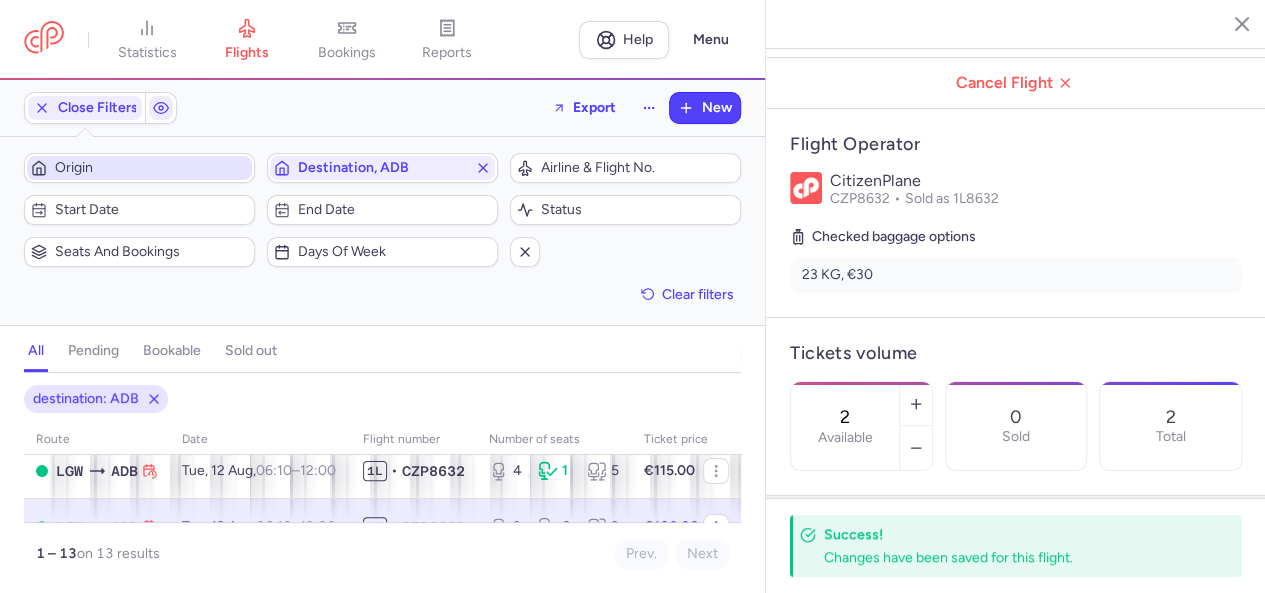 drag, startPoint x: 1232, startPoint y: 23, endPoint x: 1217, endPoint y: 35, distance: 19.209373 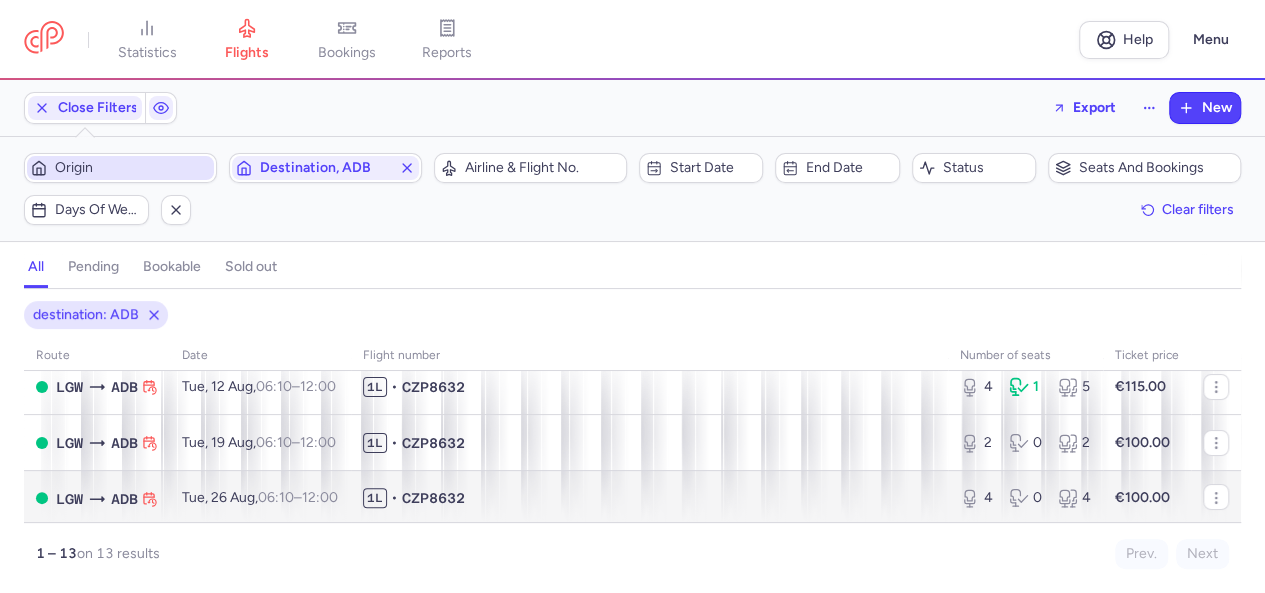 scroll, scrollTop: 200, scrollLeft: 0, axis: vertical 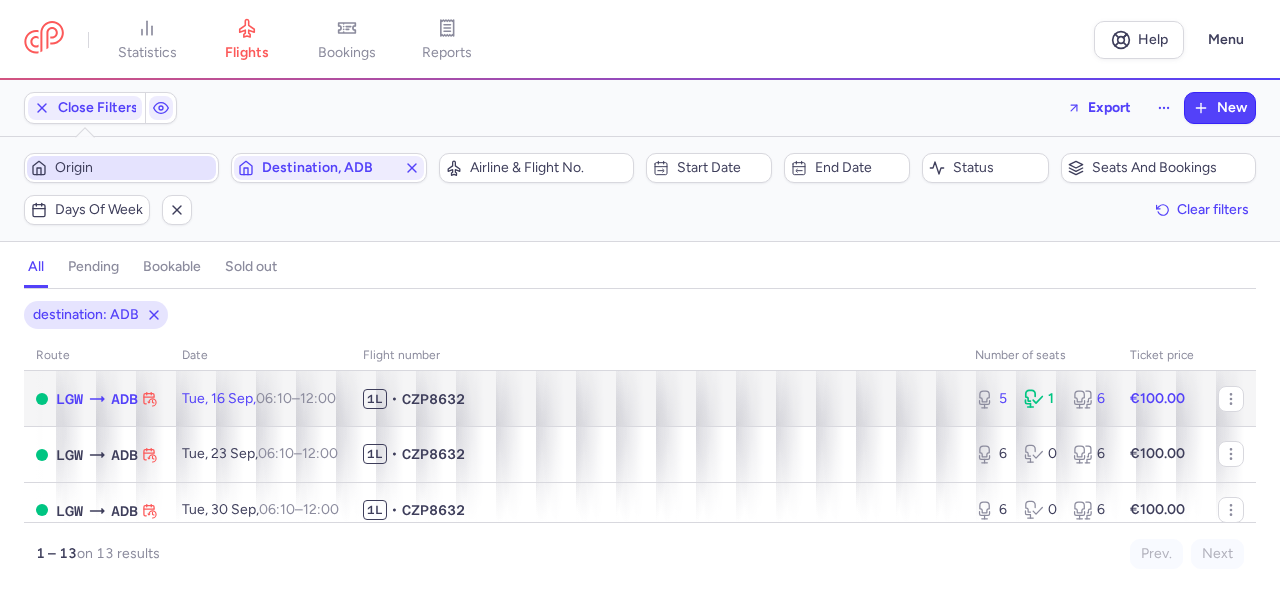 click on "5 1 6" at bounding box center [1040, 399] 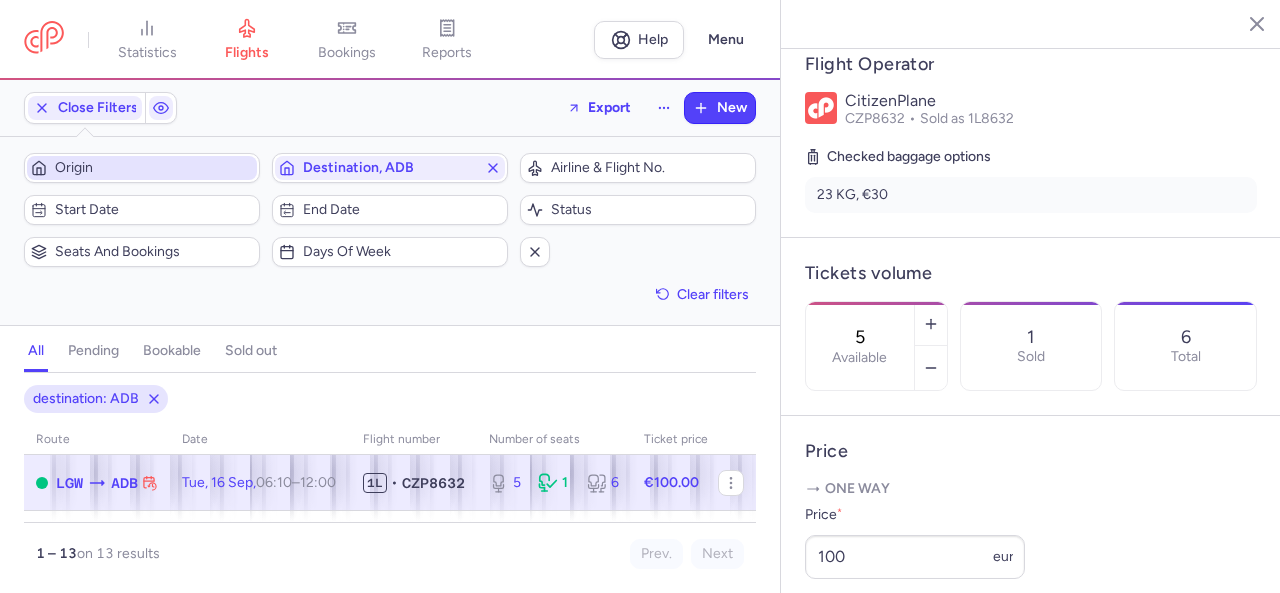 scroll, scrollTop: 400, scrollLeft: 0, axis: vertical 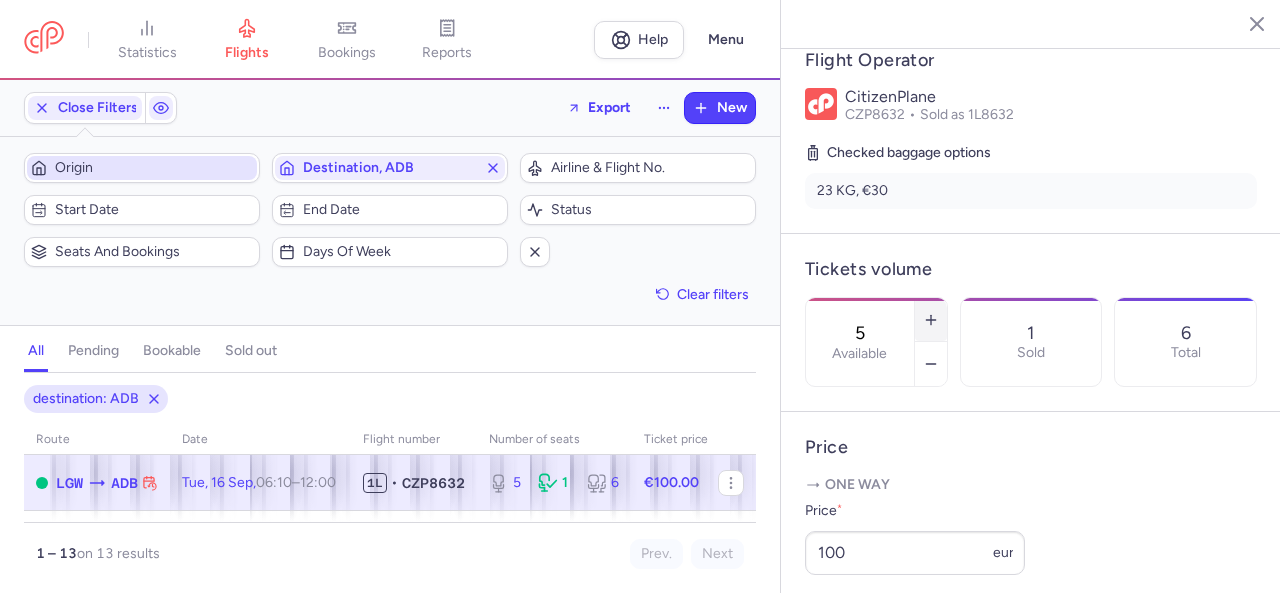 click 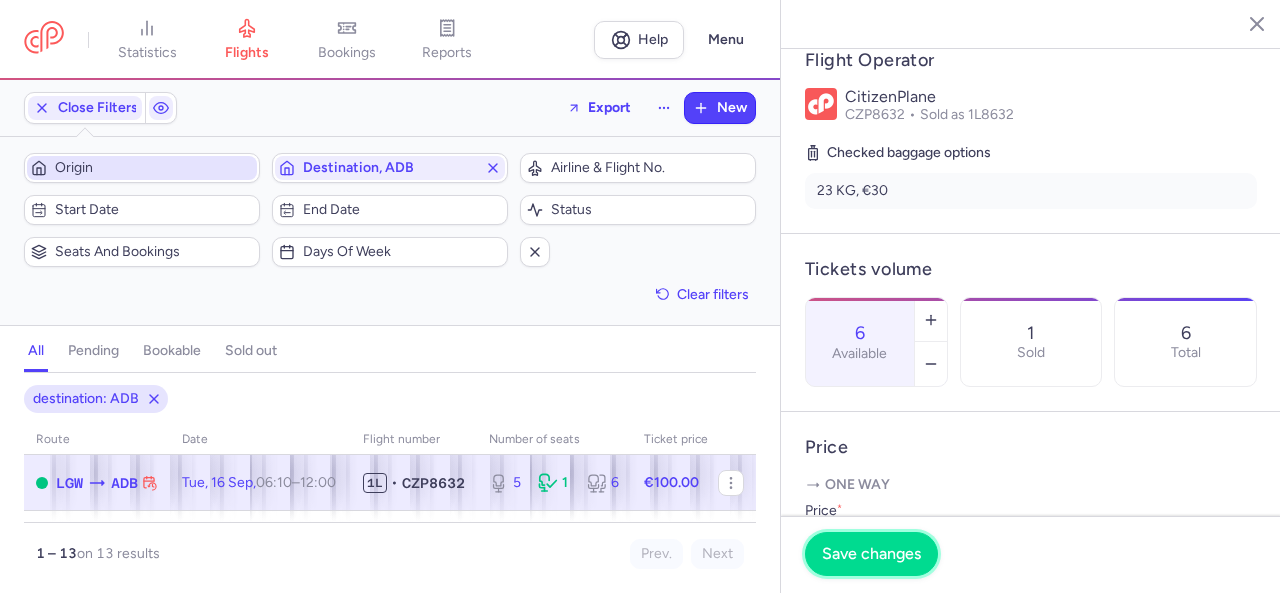 click on "Save changes" at bounding box center (871, 554) 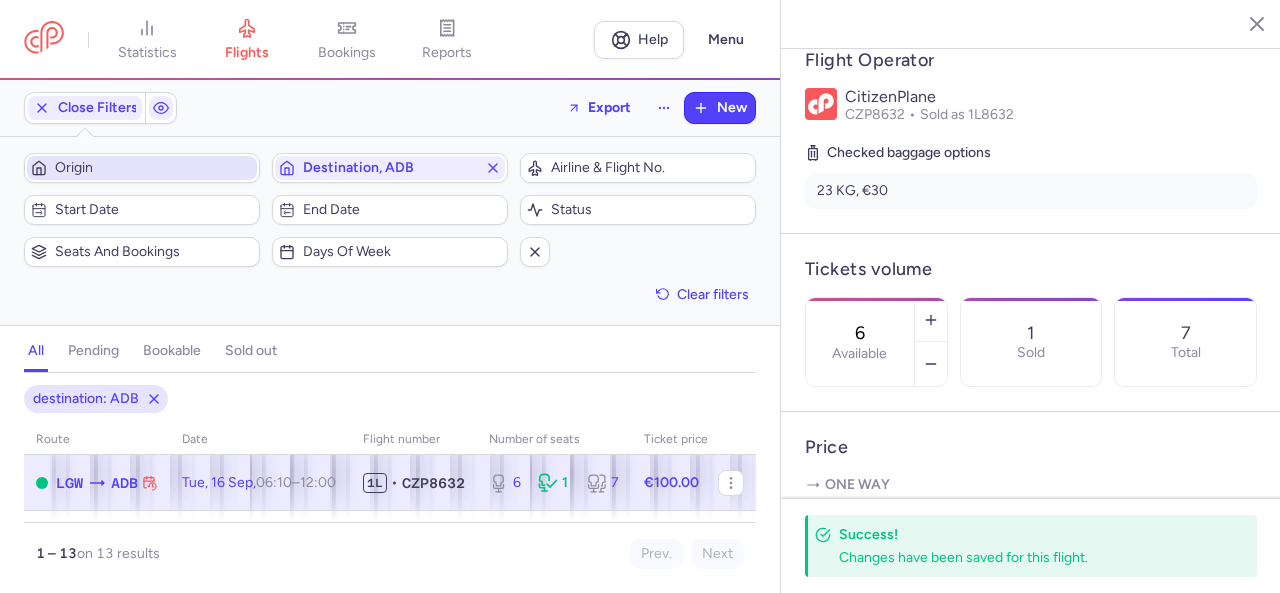 click 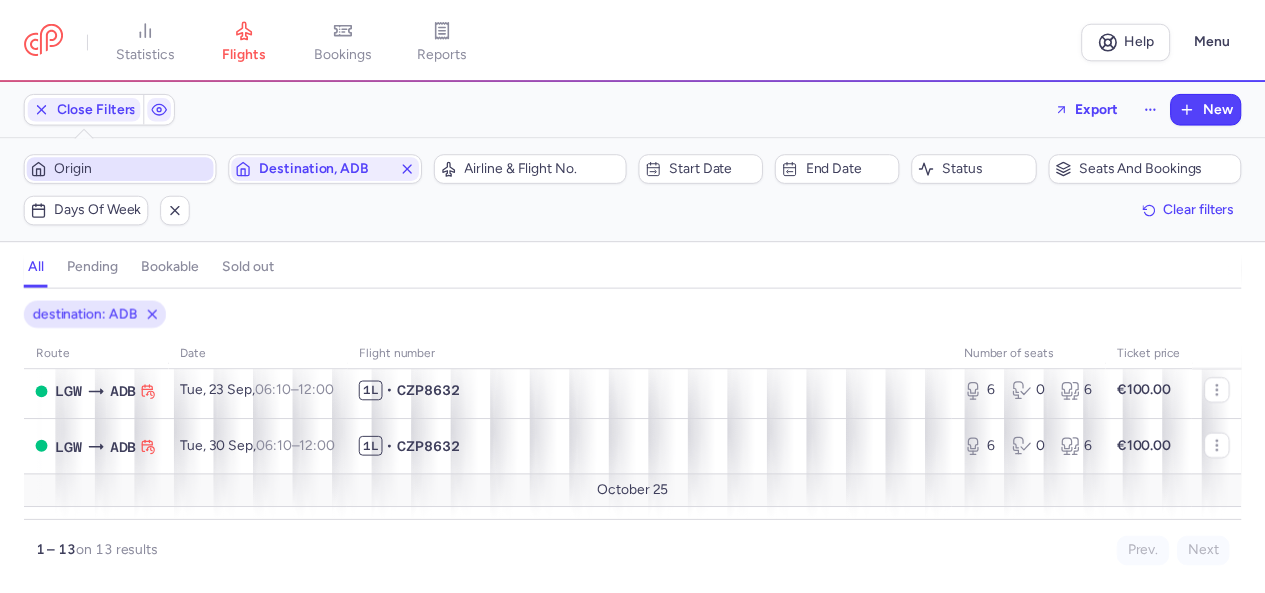 scroll, scrollTop: 282, scrollLeft: 0, axis: vertical 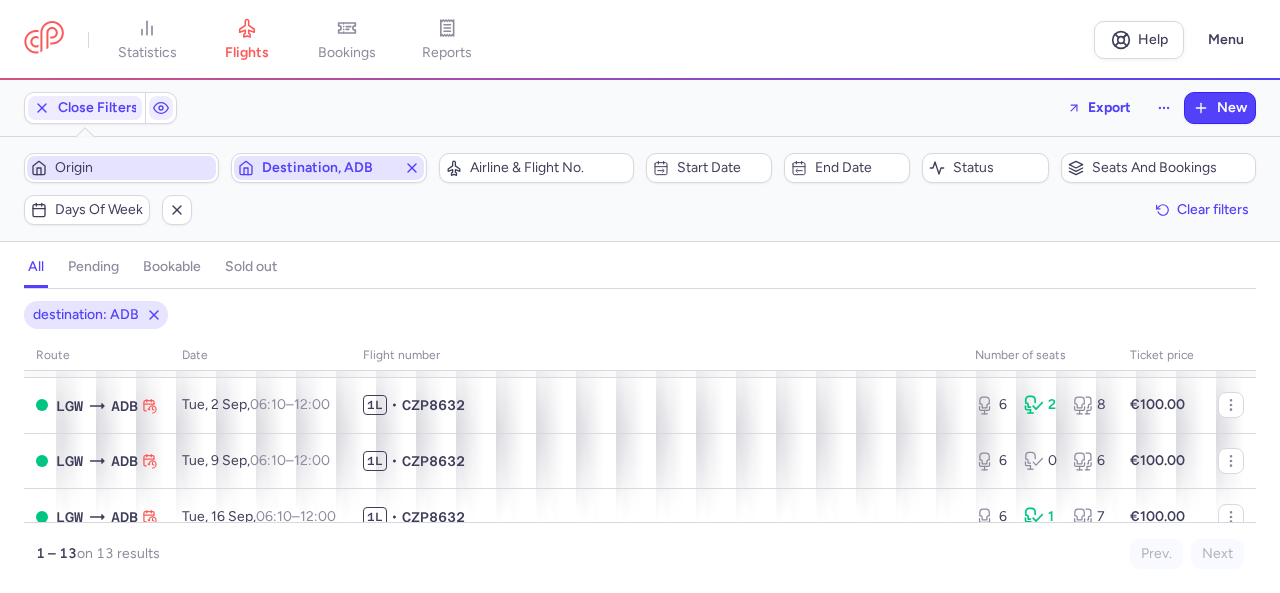click on "Destination, ADB" at bounding box center [328, 168] 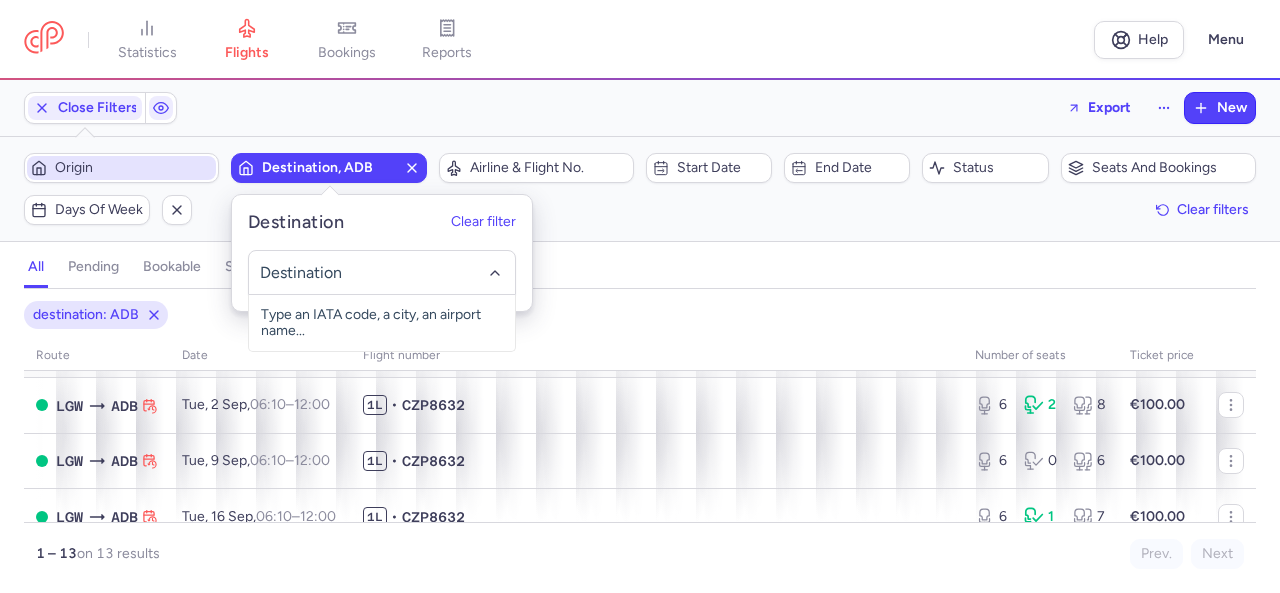 click 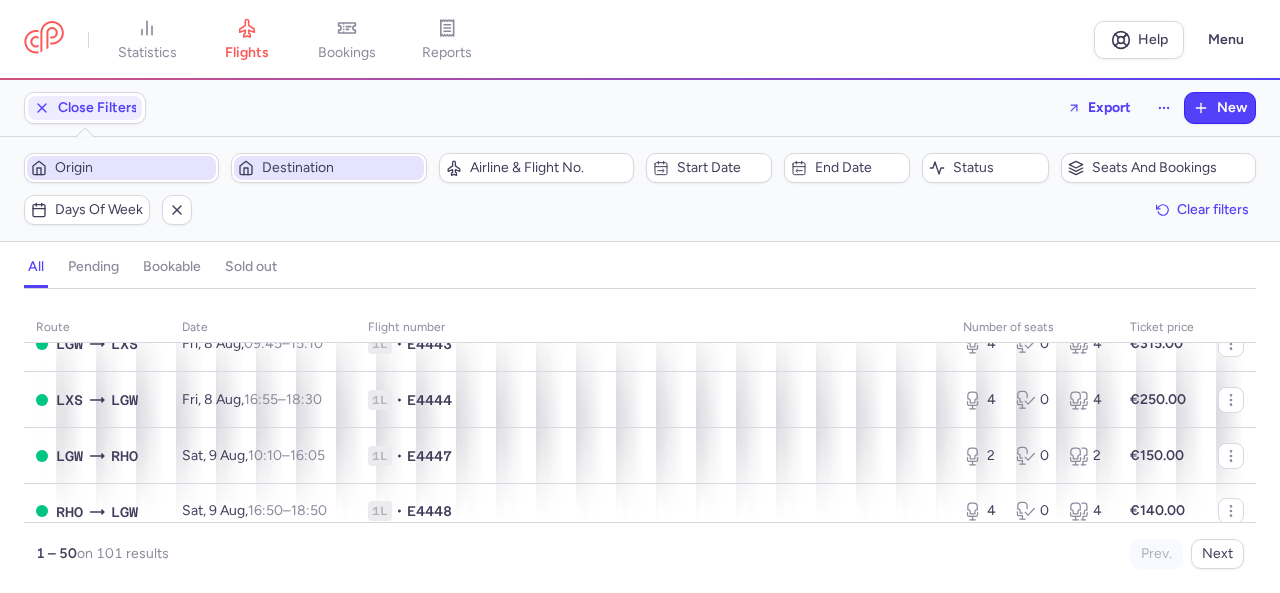 click on "Origin" at bounding box center (133, 168) 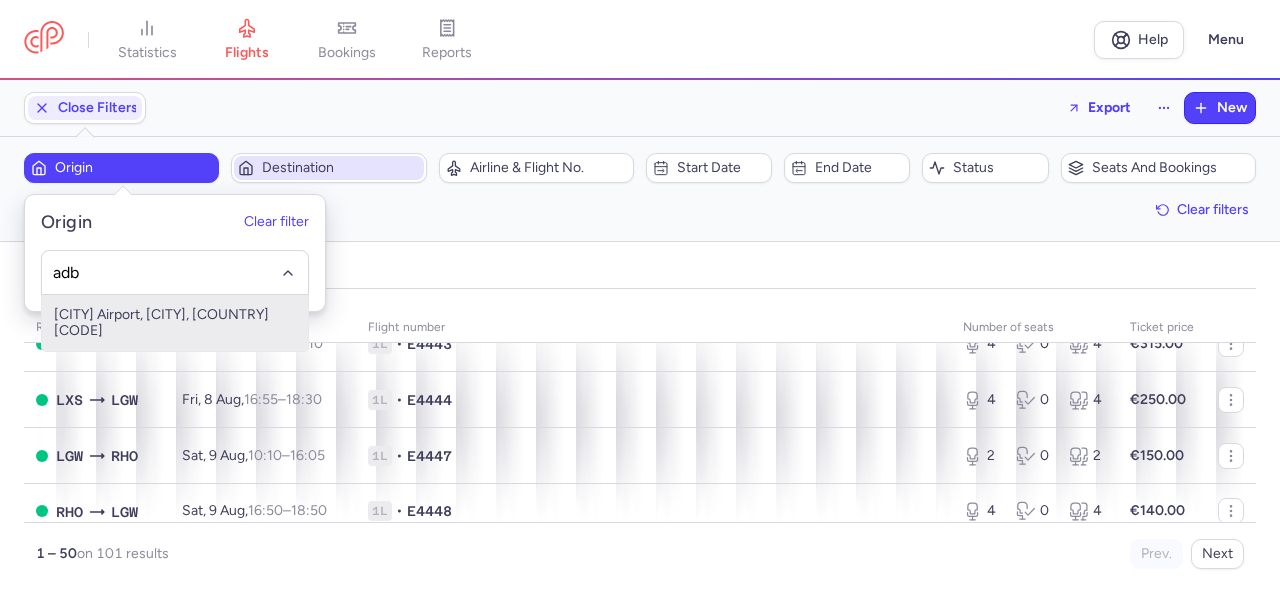 click on "[CITY] Airport, [CITY], [COUNTRY] [CODE]" at bounding box center (175, 323) 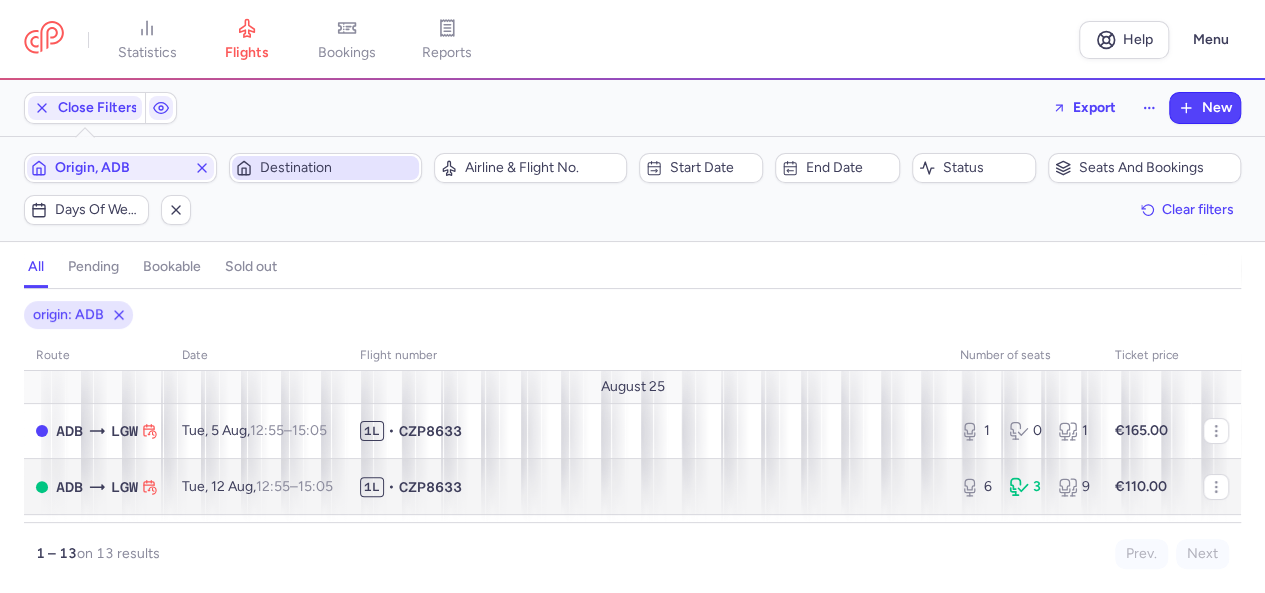 scroll, scrollTop: 100, scrollLeft: 0, axis: vertical 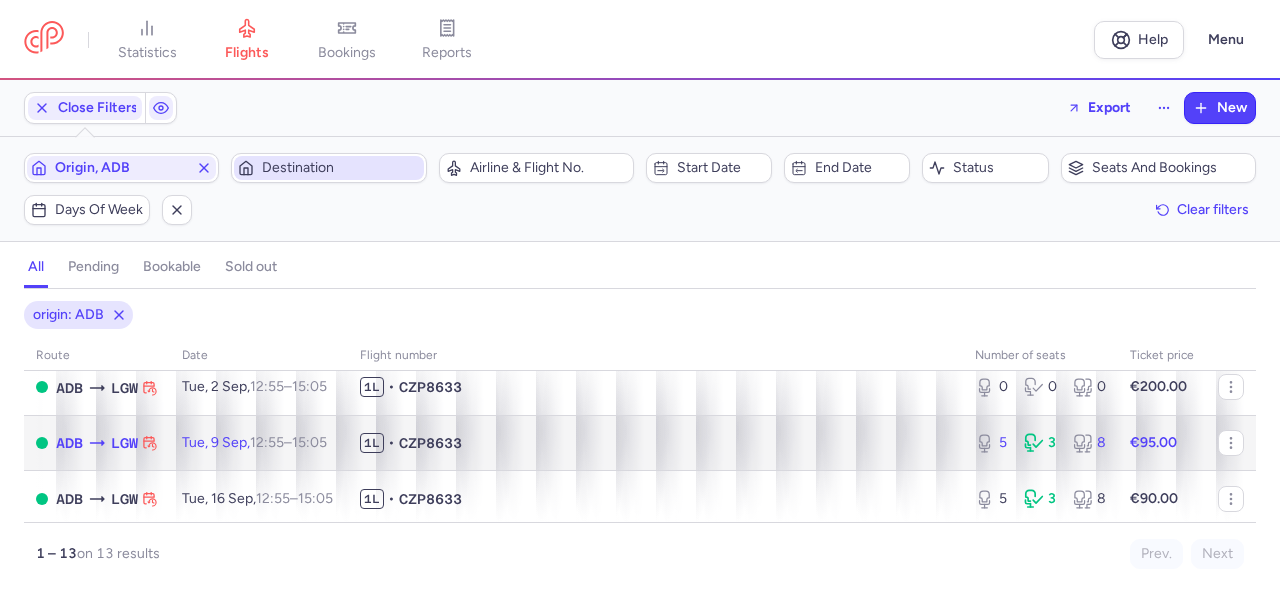 click on "5 3 8" at bounding box center [1040, 443] 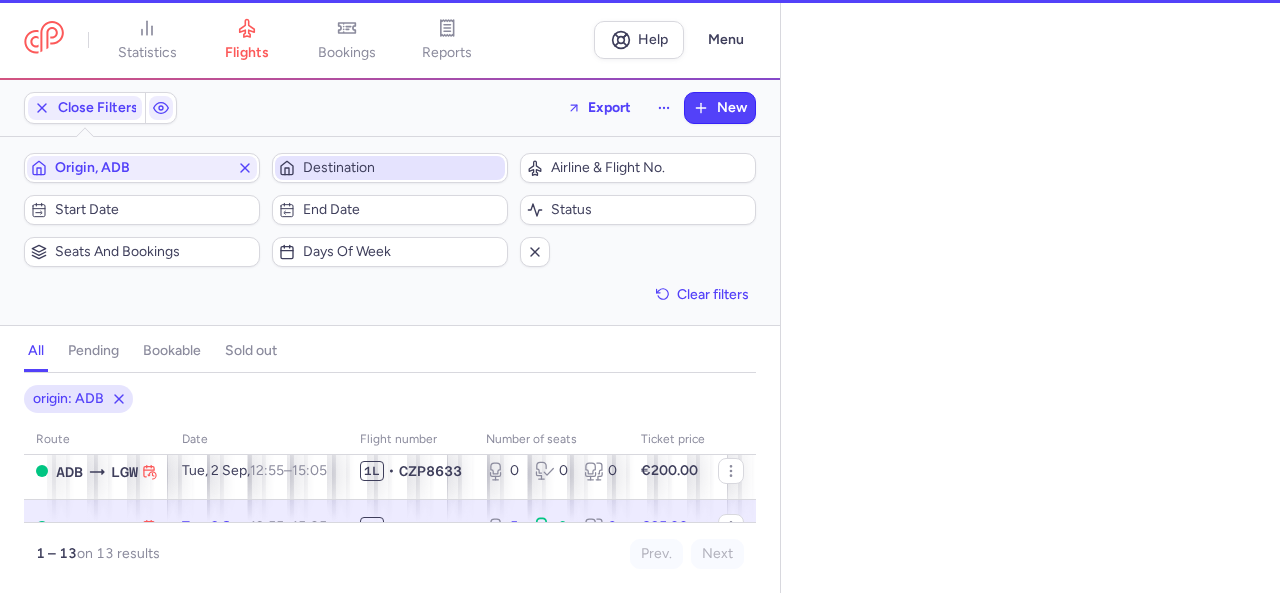 select on "days" 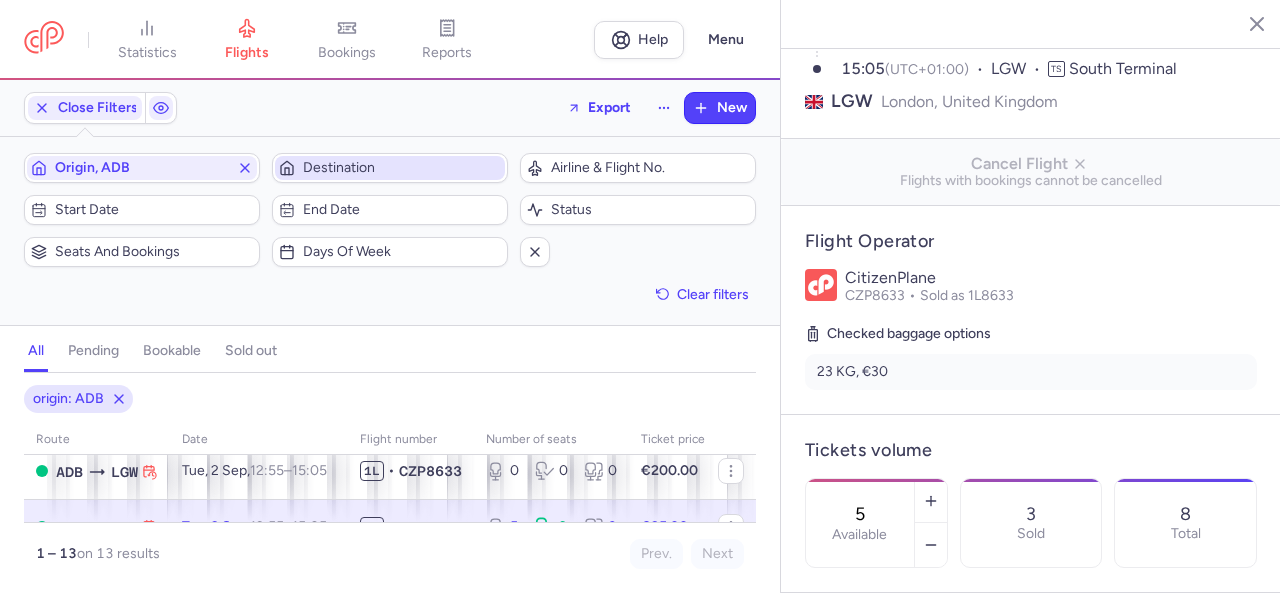 scroll, scrollTop: 300, scrollLeft: 0, axis: vertical 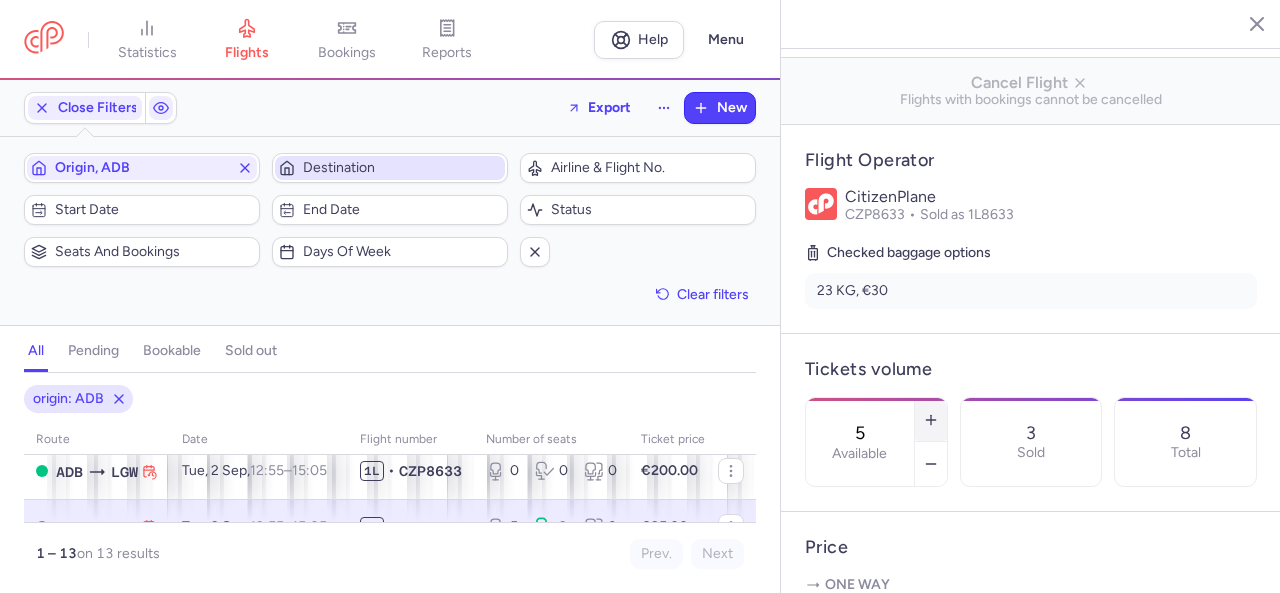 click 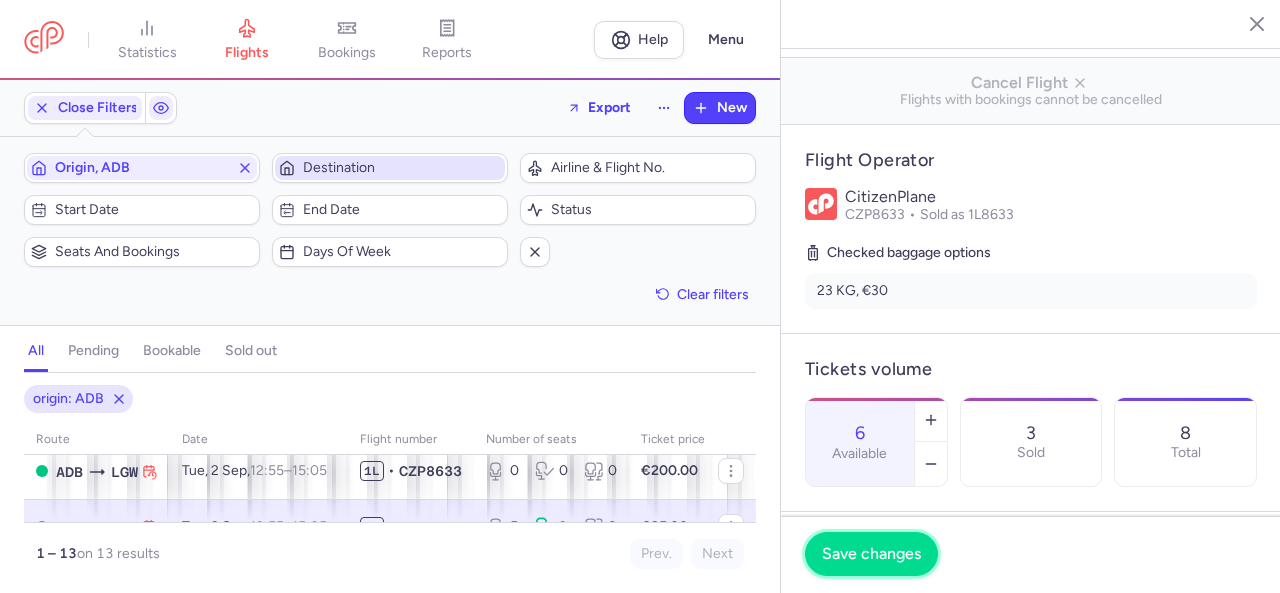 click on "Save changes" at bounding box center [871, 554] 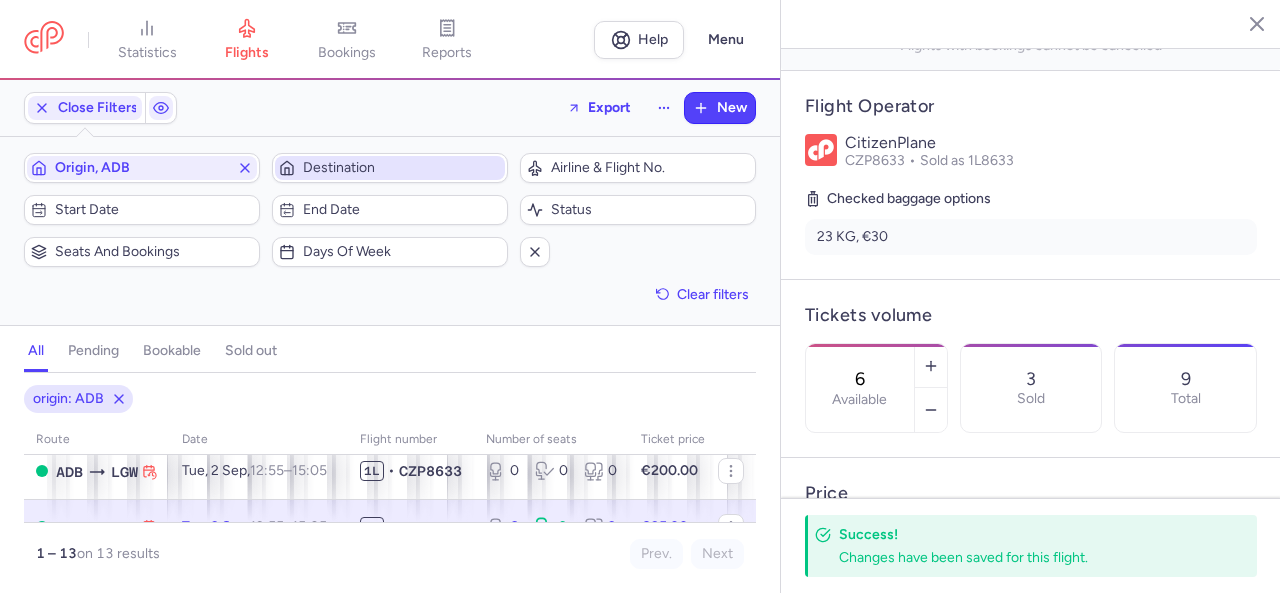 scroll, scrollTop: 400, scrollLeft: 0, axis: vertical 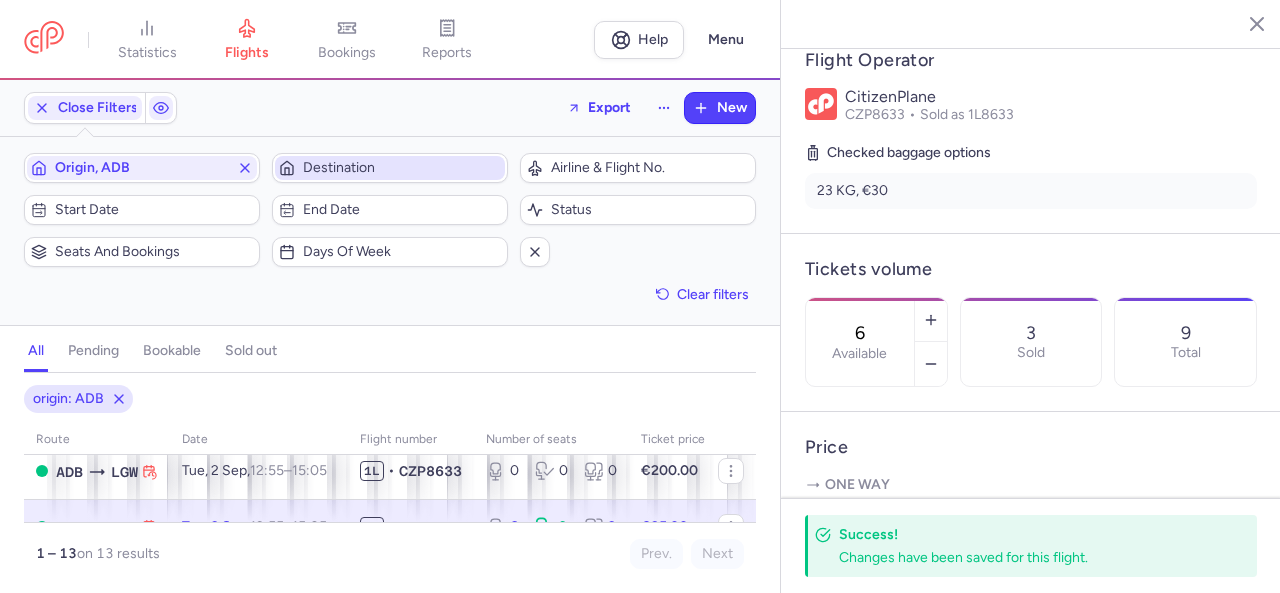 click on "[CITY] [CODE] [CODE] Sold as [CODE]  Checked baggage options  [NUMBER] KG, €[PRICE]" at bounding box center [1031, 129] 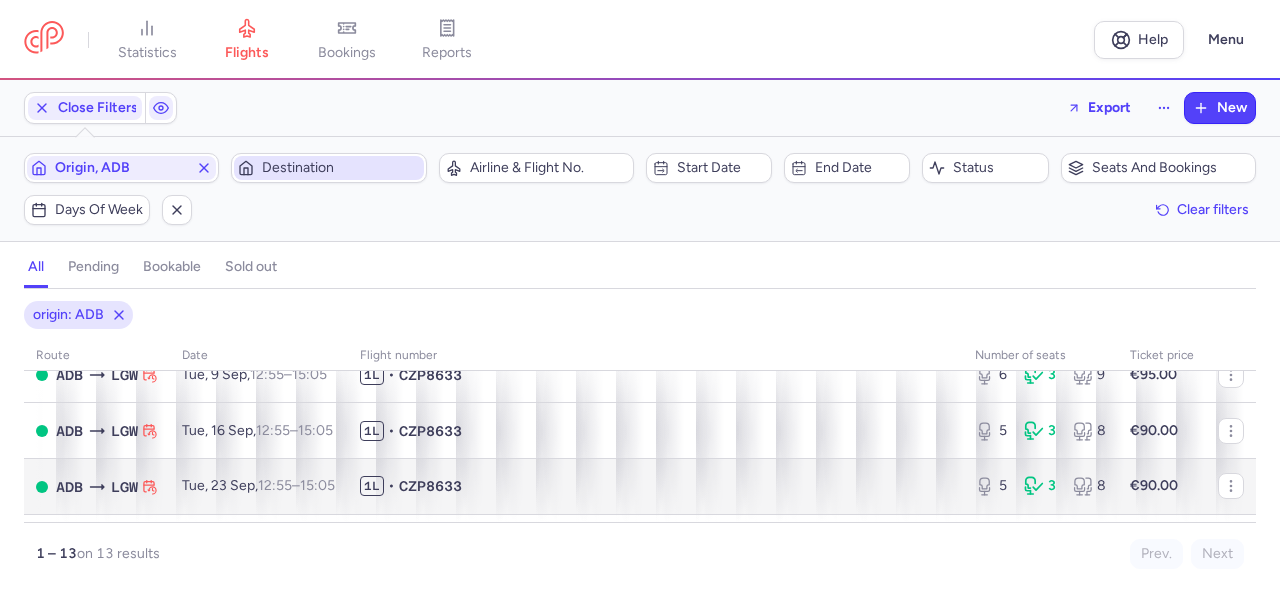 scroll, scrollTop: 400, scrollLeft: 0, axis: vertical 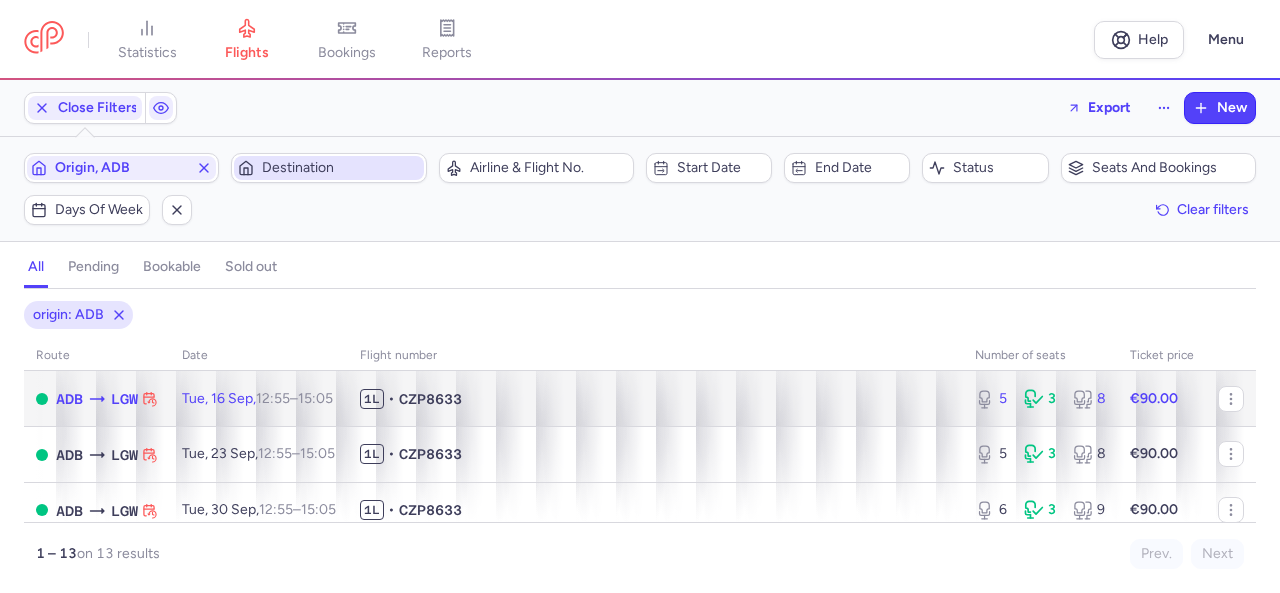 click on "3" at bounding box center (1040, 399) 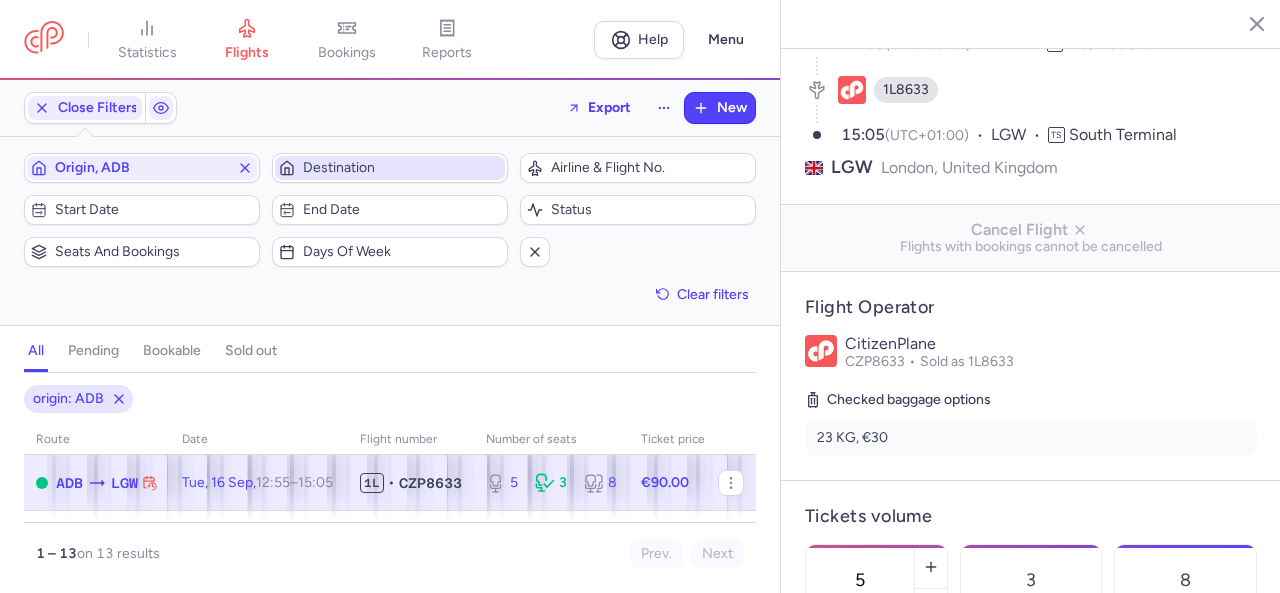 scroll, scrollTop: 400, scrollLeft: 0, axis: vertical 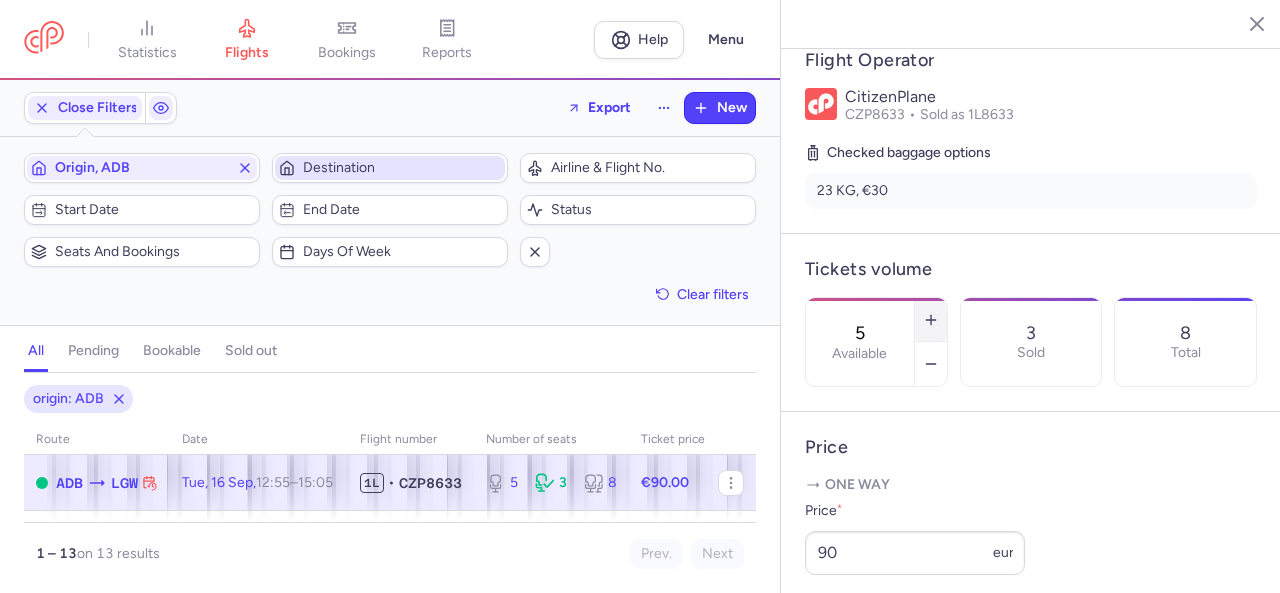 click 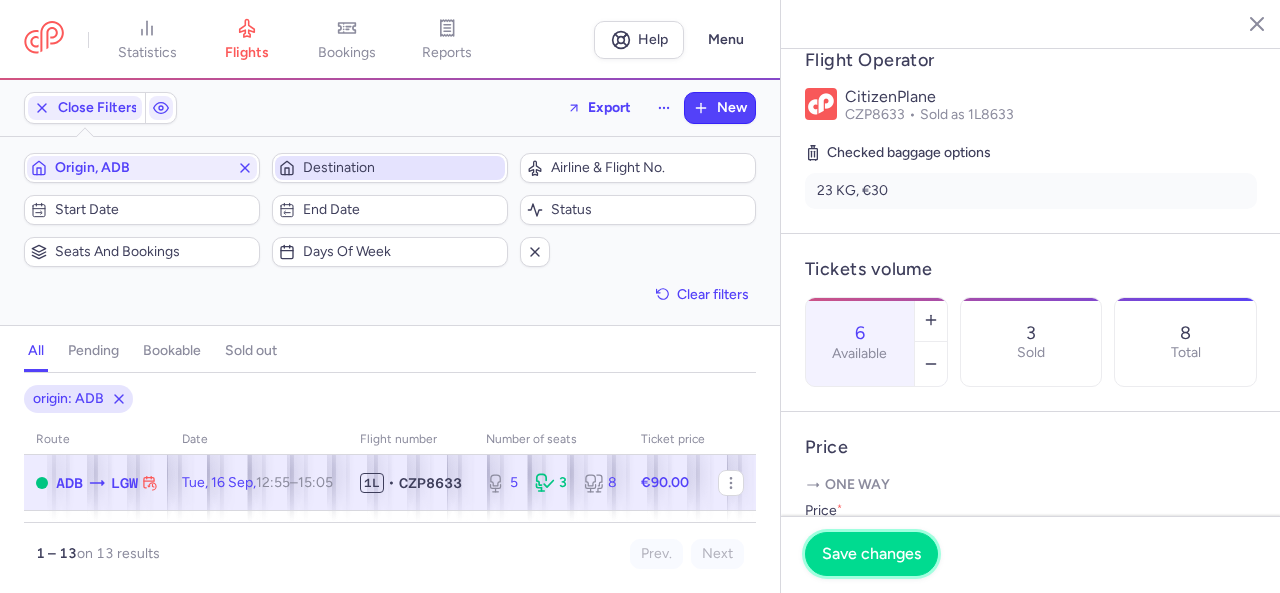 click on "Save changes" at bounding box center (871, 554) 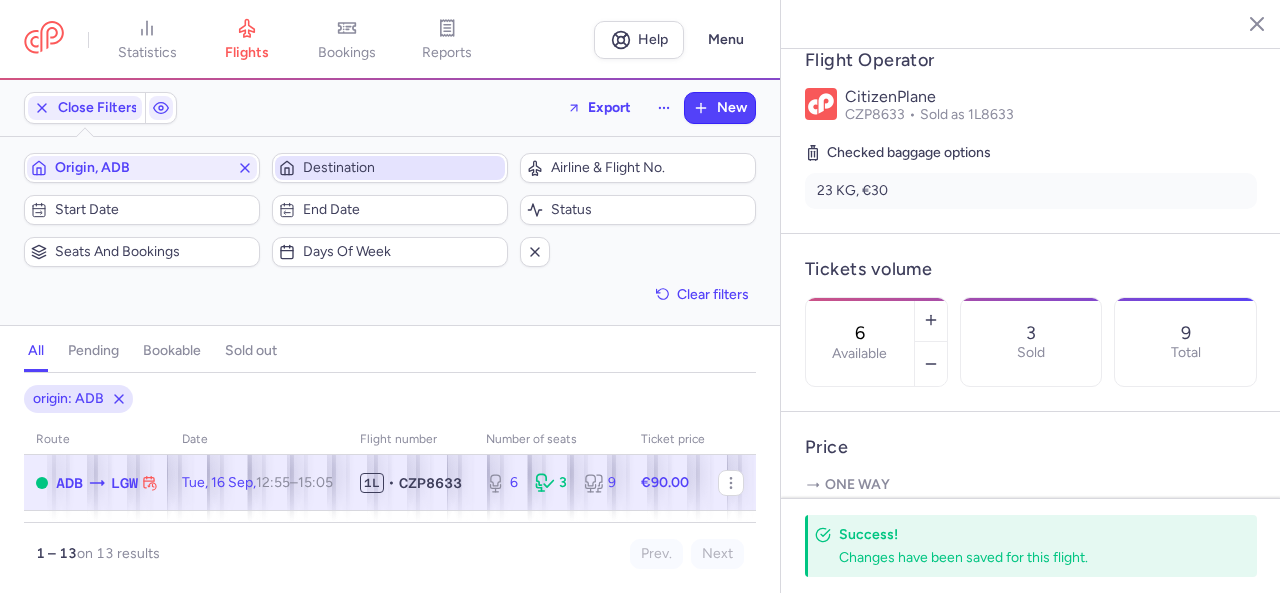 click 